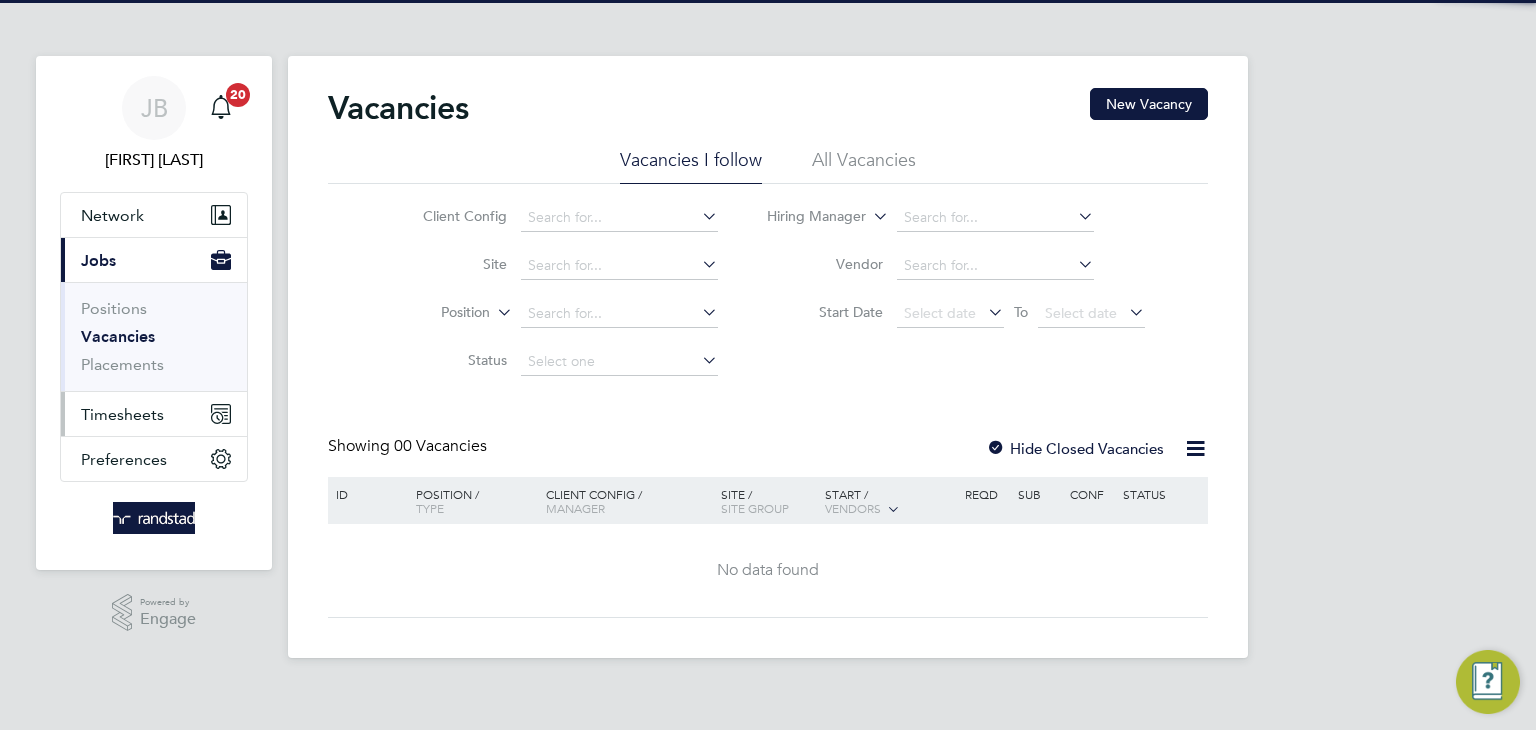 scroll, scrollTop: 0, scrollLeft: 0, axis: both 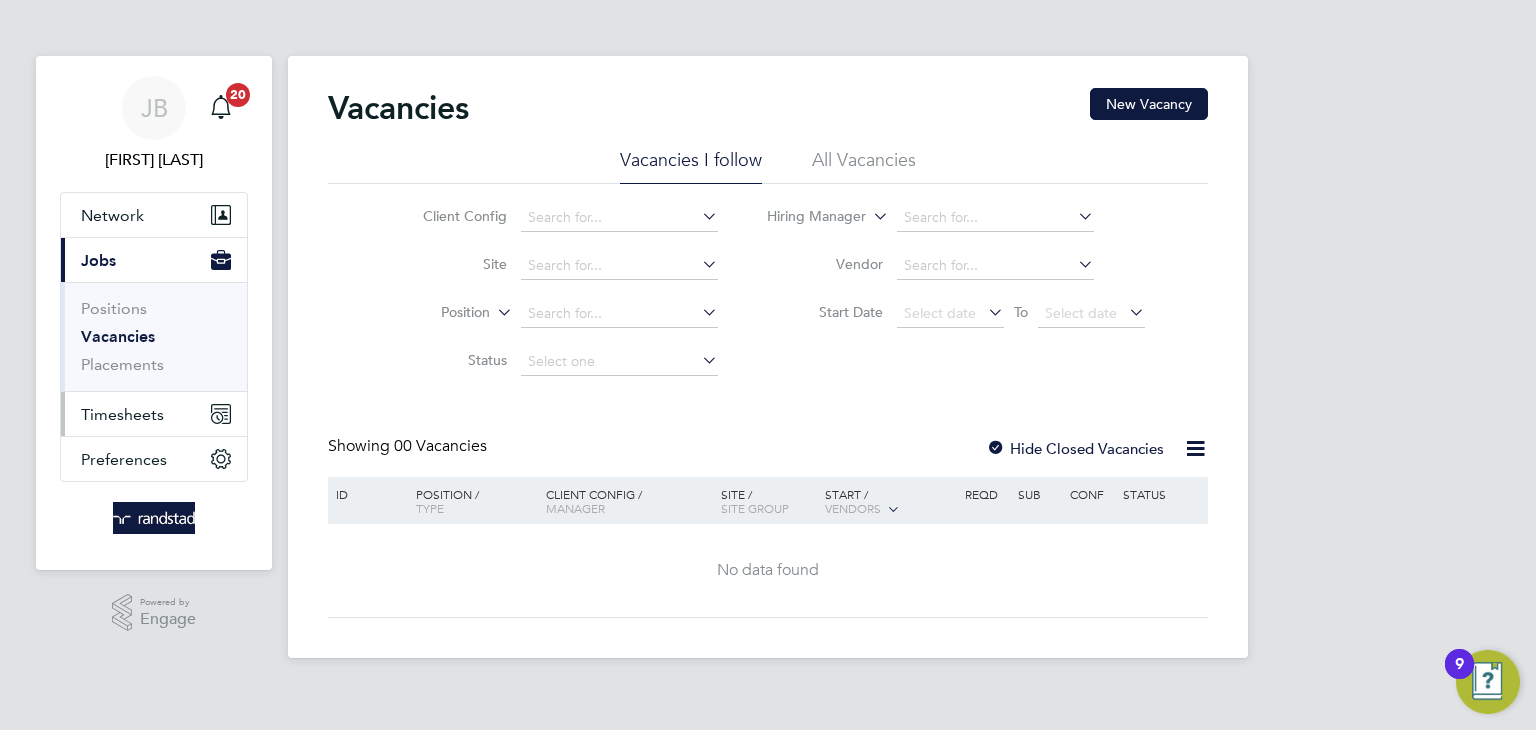 click on "Timesheets" at bounding box center [122, 414] 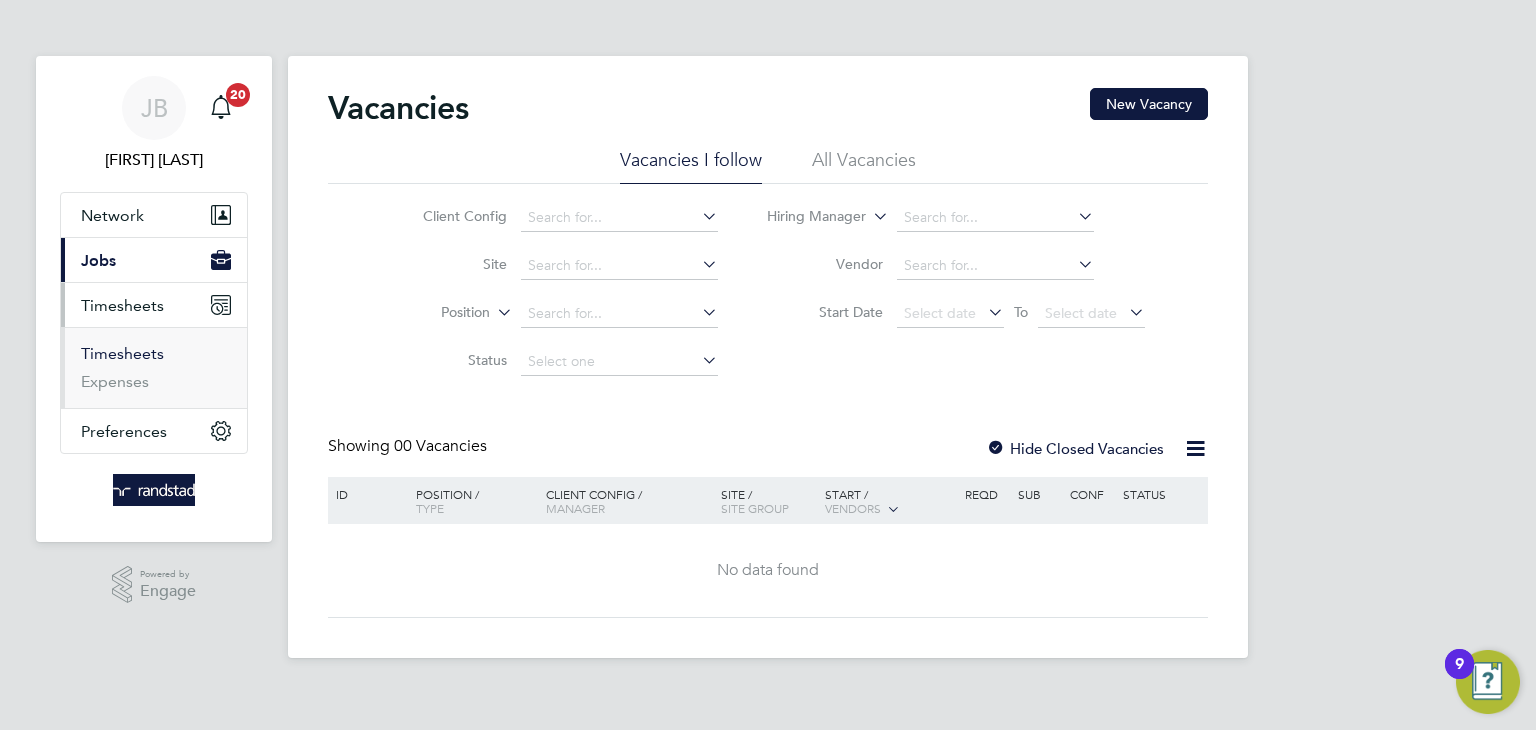 click on "Timesheets" at bounding box center (122, 353) 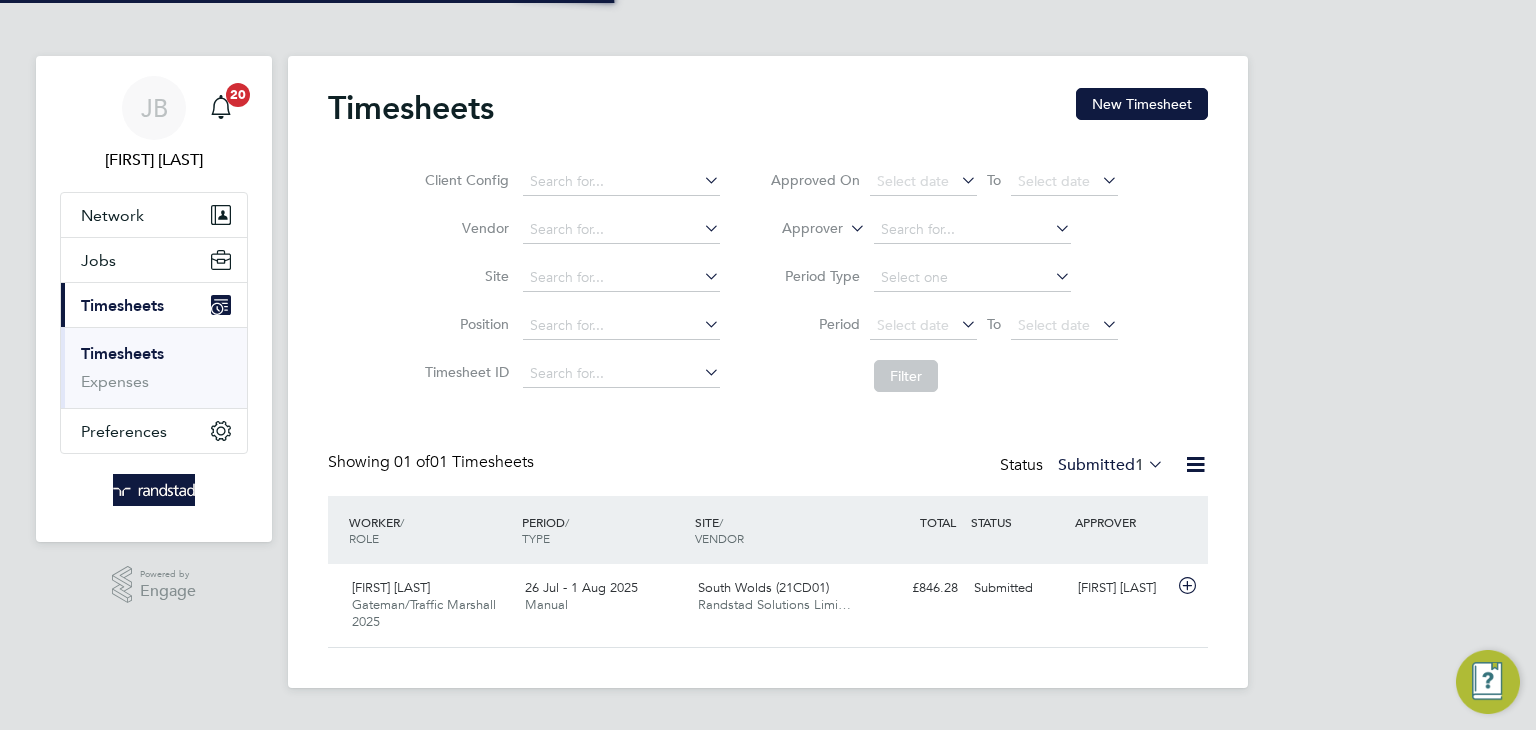 scroll, scrollTop: 10, scrollLeft: 10, axis: both 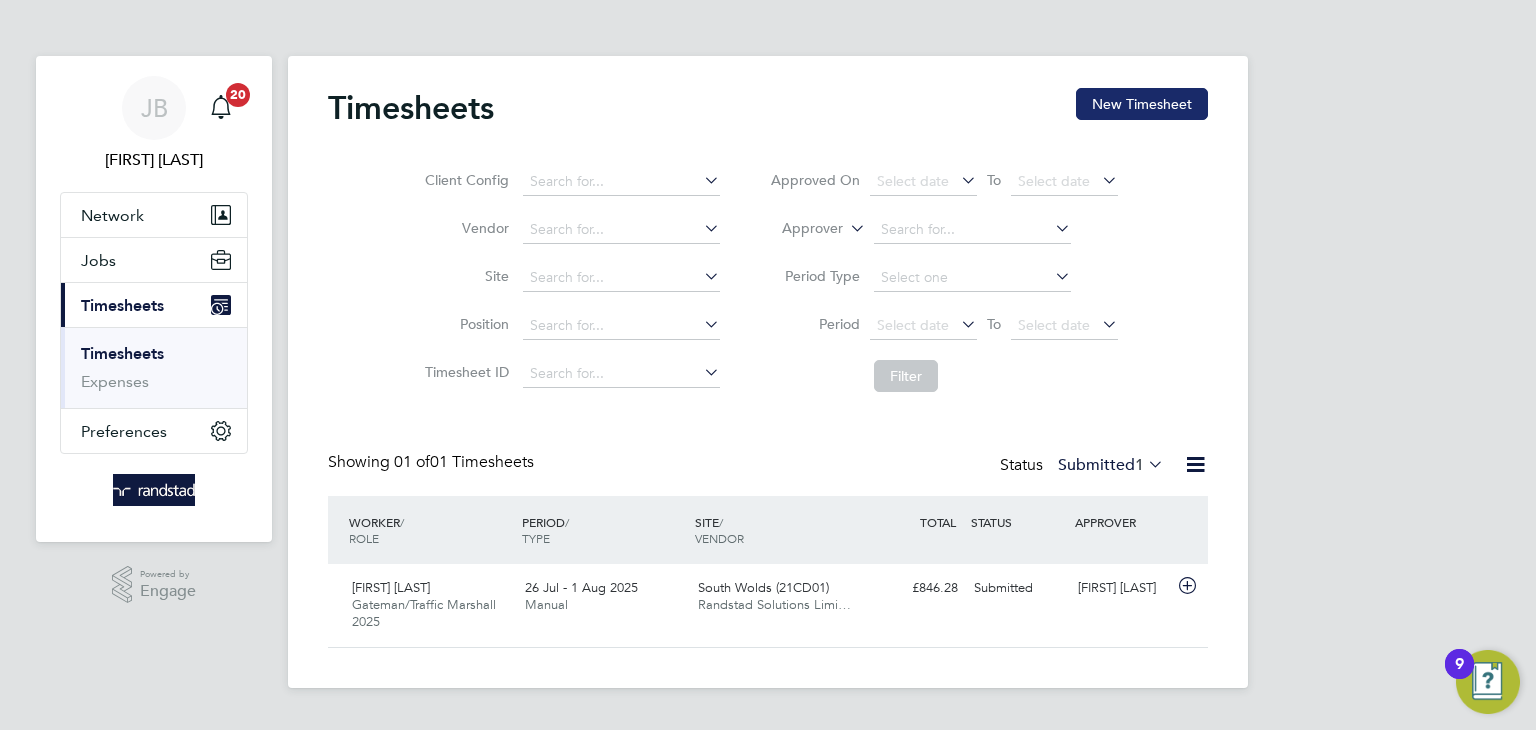click on "New Timesheet" 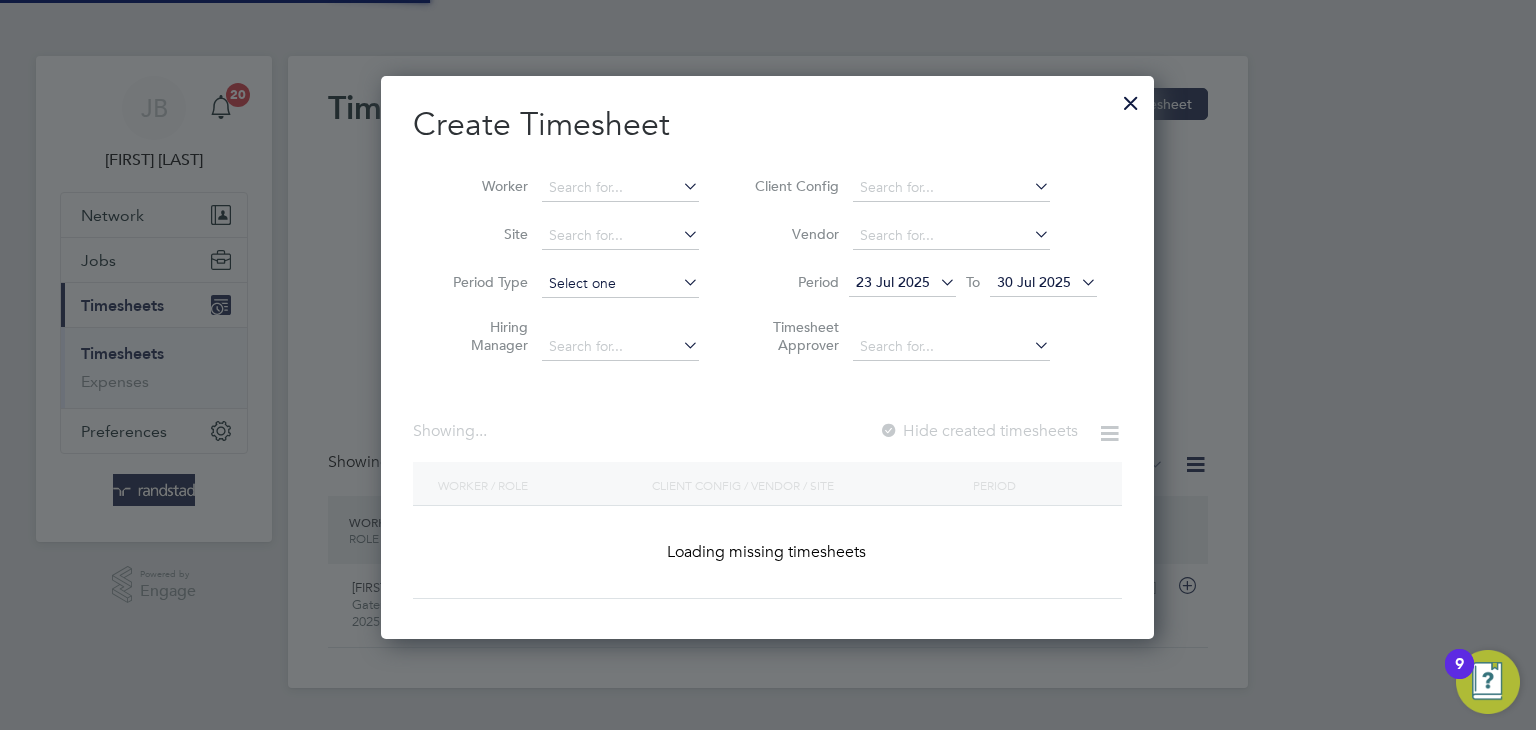 scroll, scrollTop: 10, scrollLeft: 10, axis: both 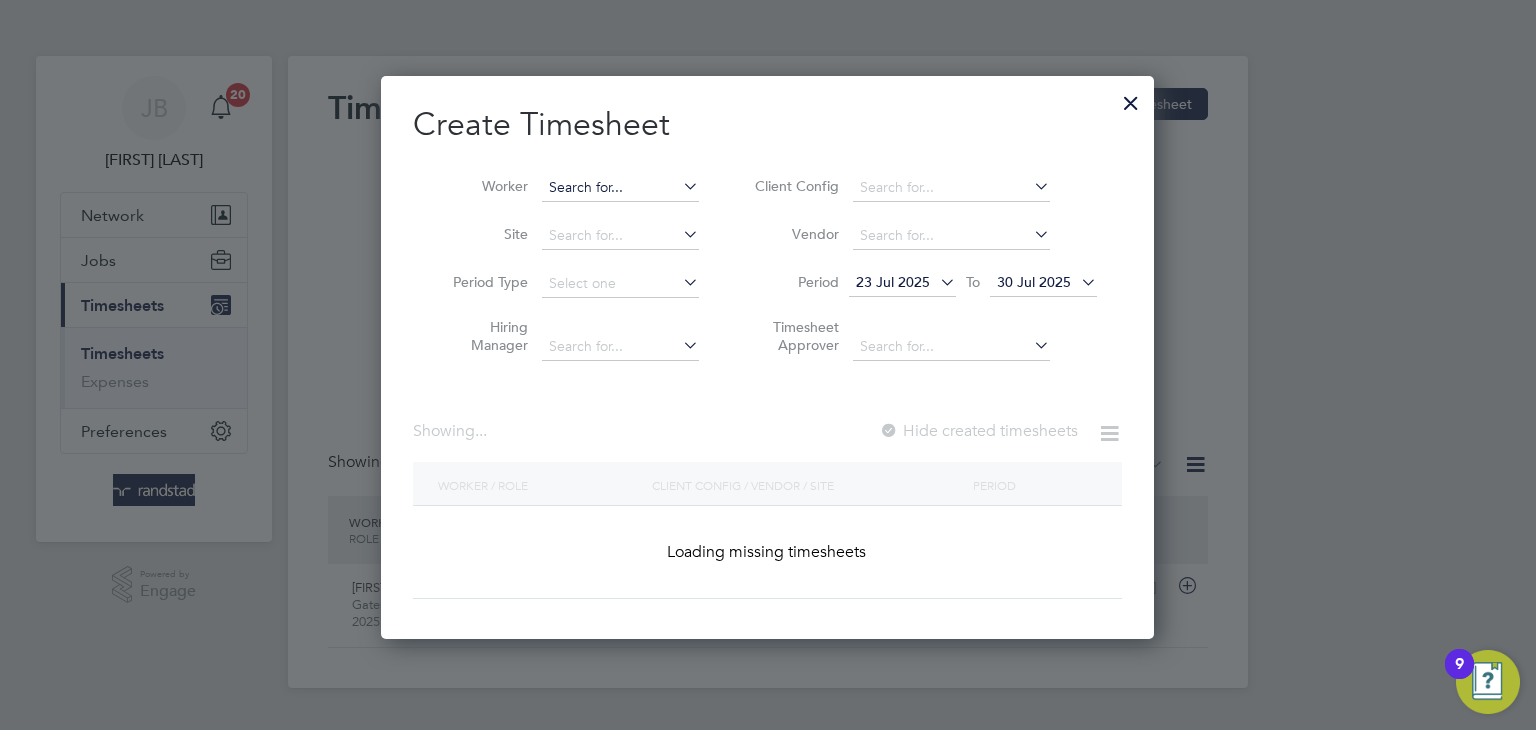 click at bounding box center (620, 188) 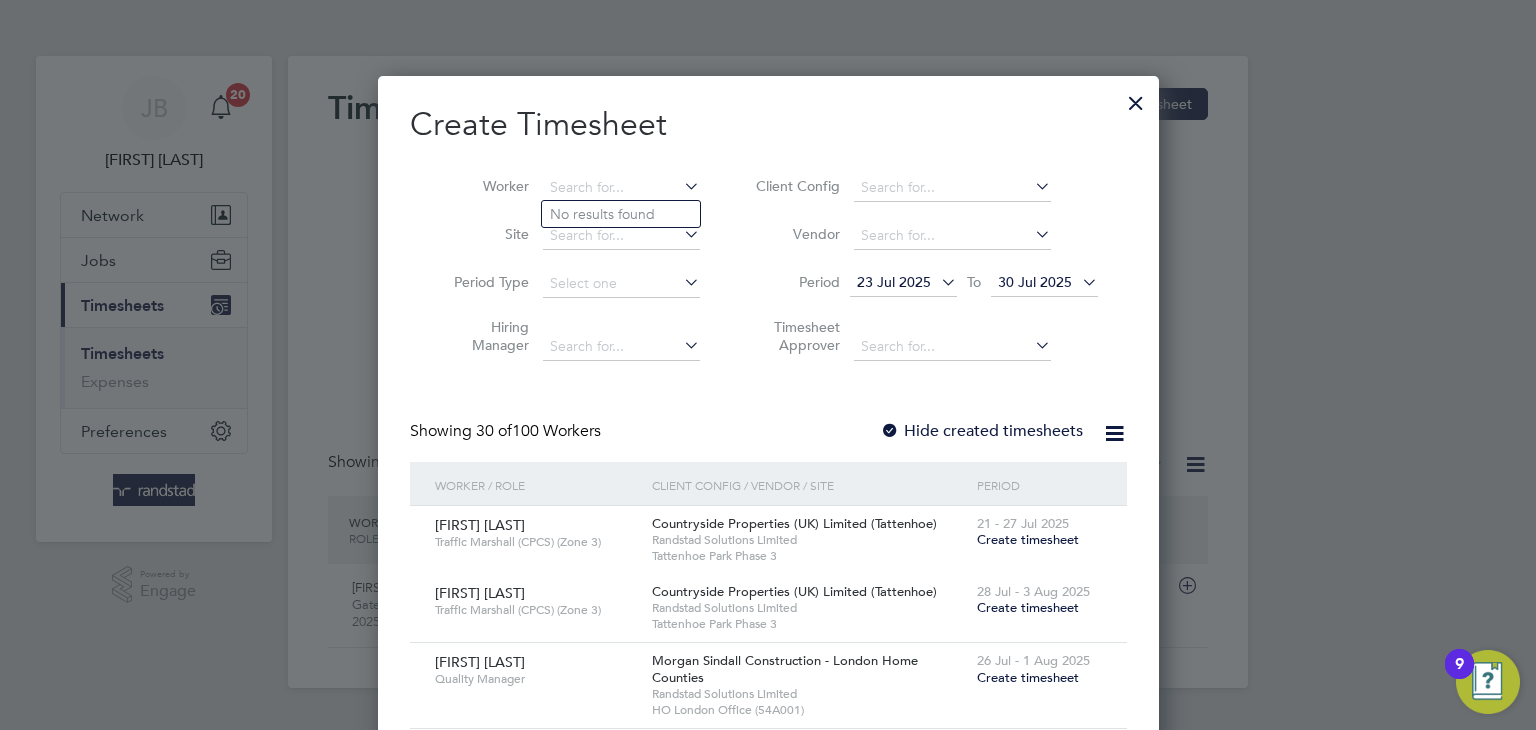 scroll, scrollTop: 10, scrollLeft: 10, axis: both 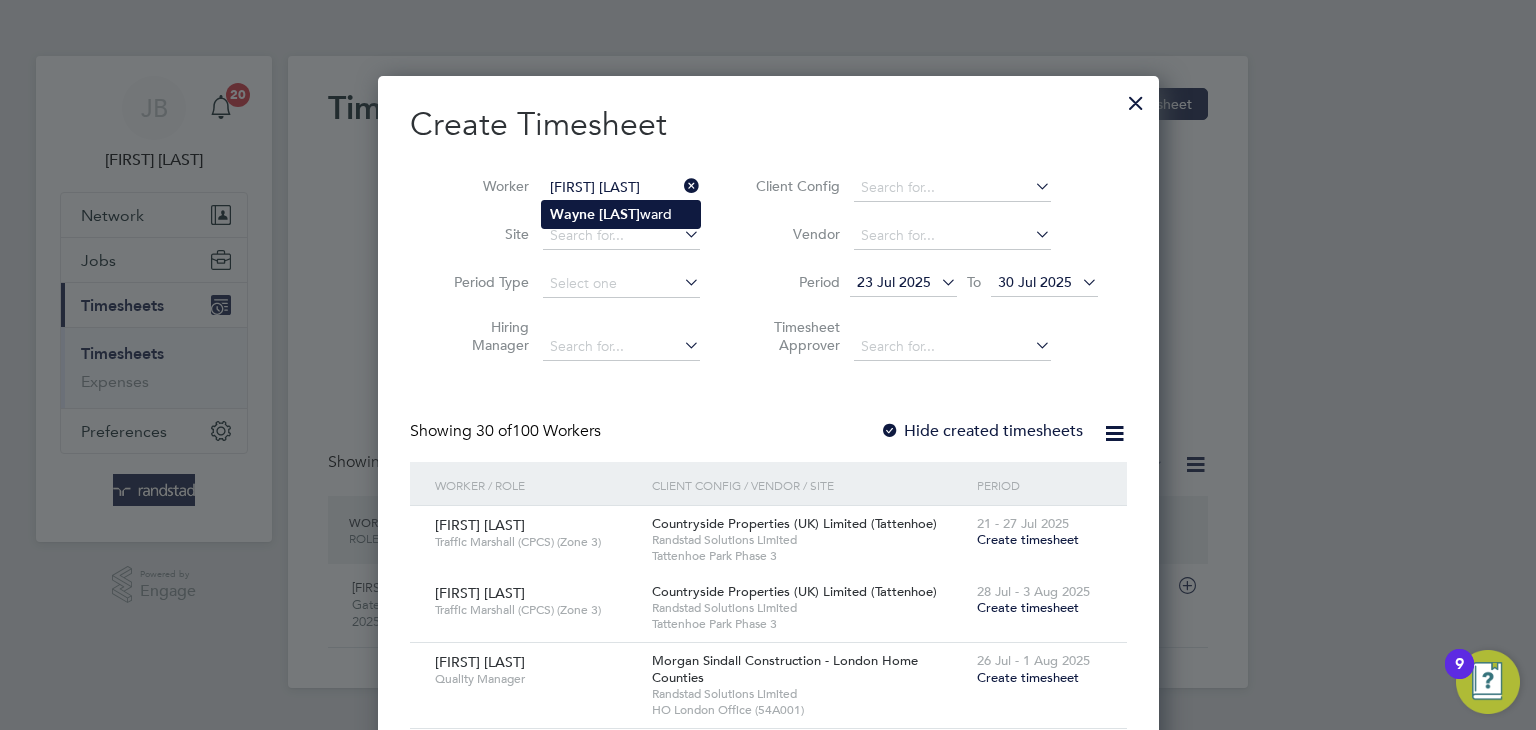 click on "Wayne" 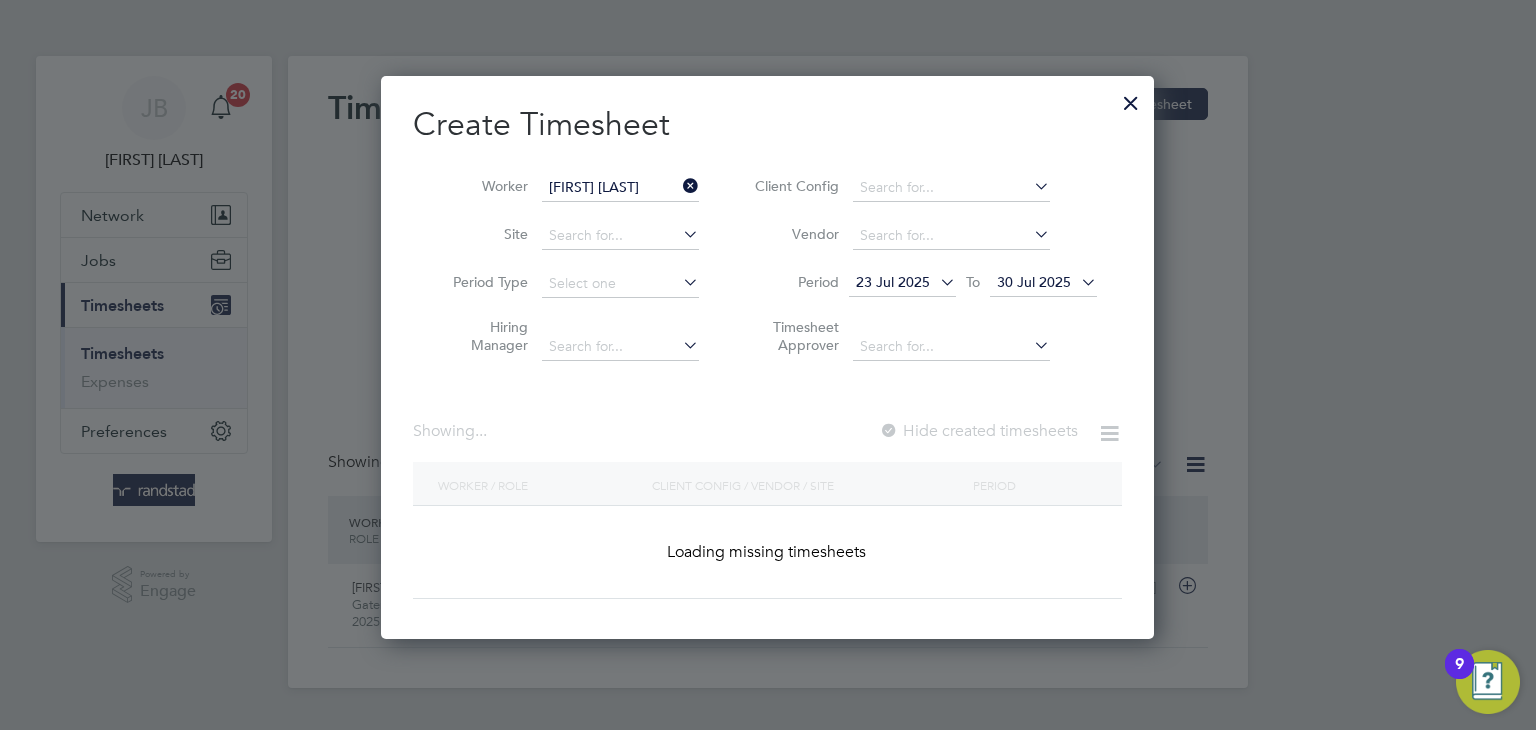 scroll, scrollTop: 10, scrollLeft: 10, axis: both 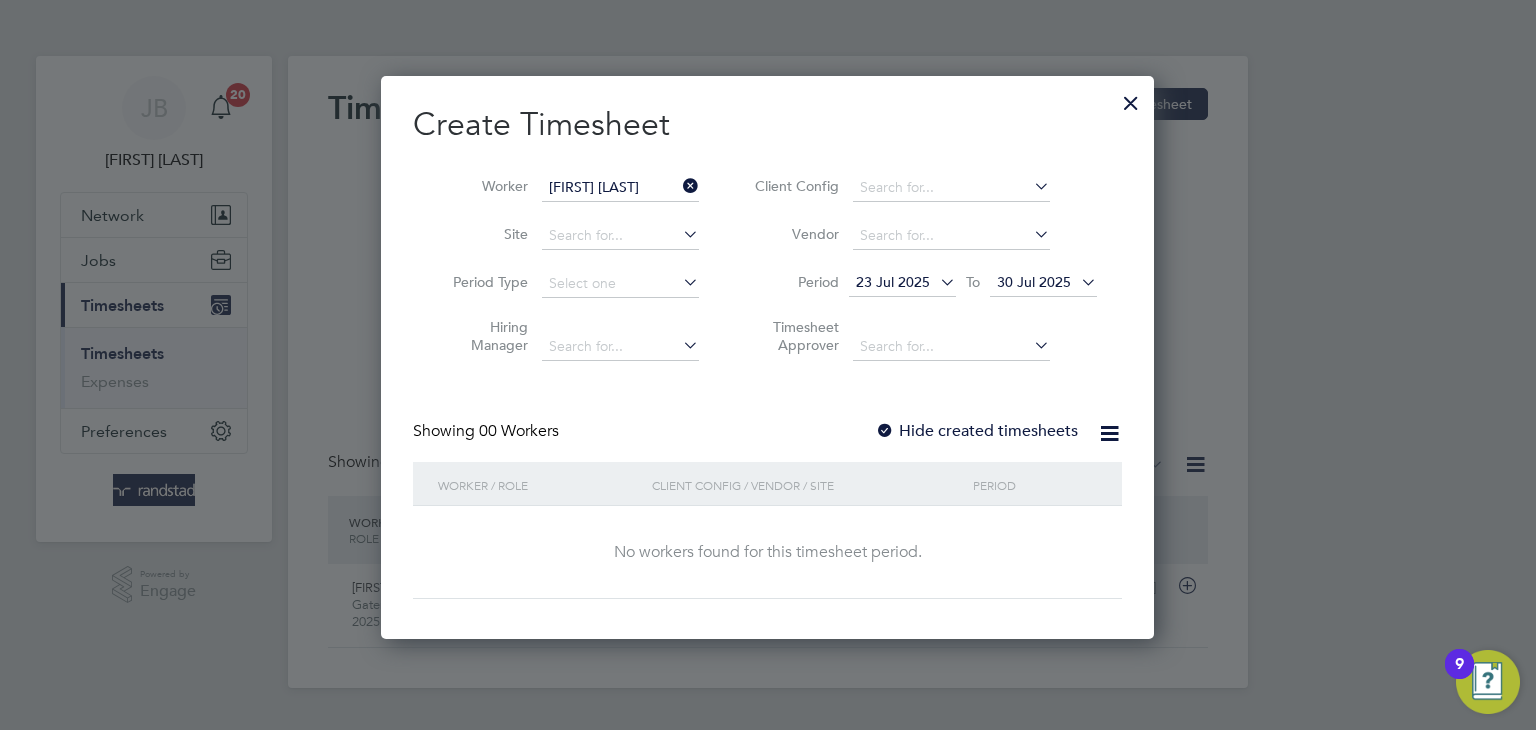 click on "Hide created timesheets" at bounding box center [976, 431] 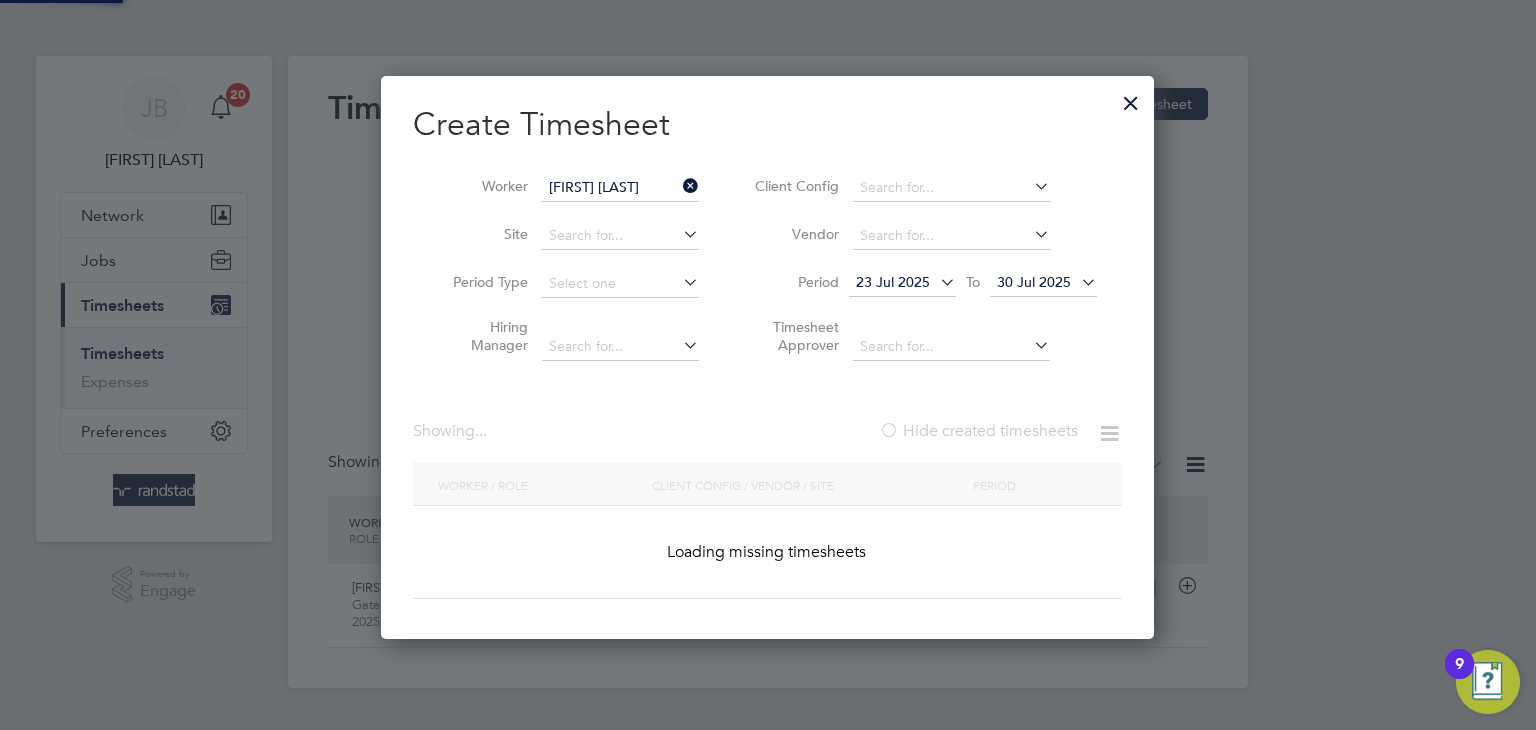 scroll, scrollTop: 10, scrollLeft: 10, axis: both 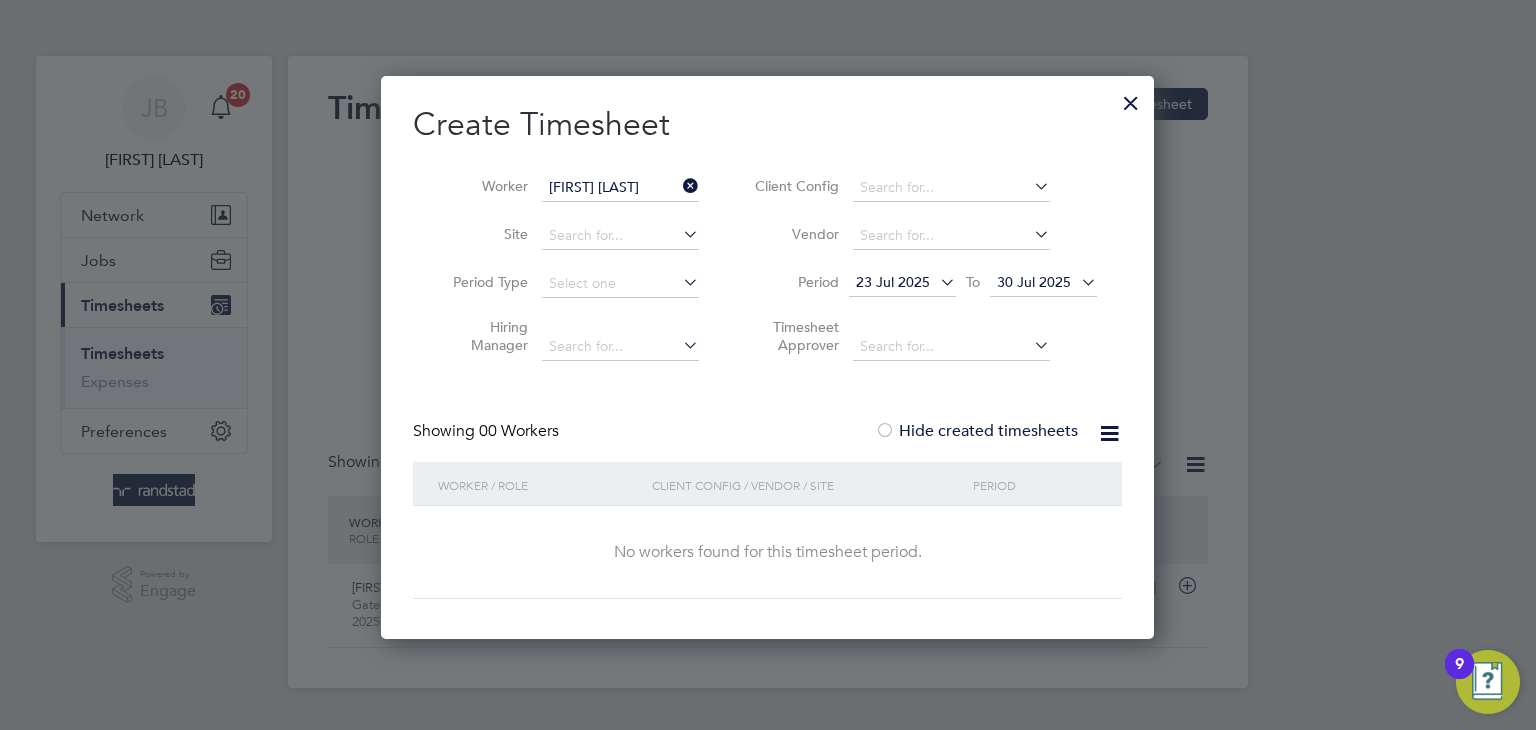 click on "30 Jul 2025" at bounding box center (1043, 283) 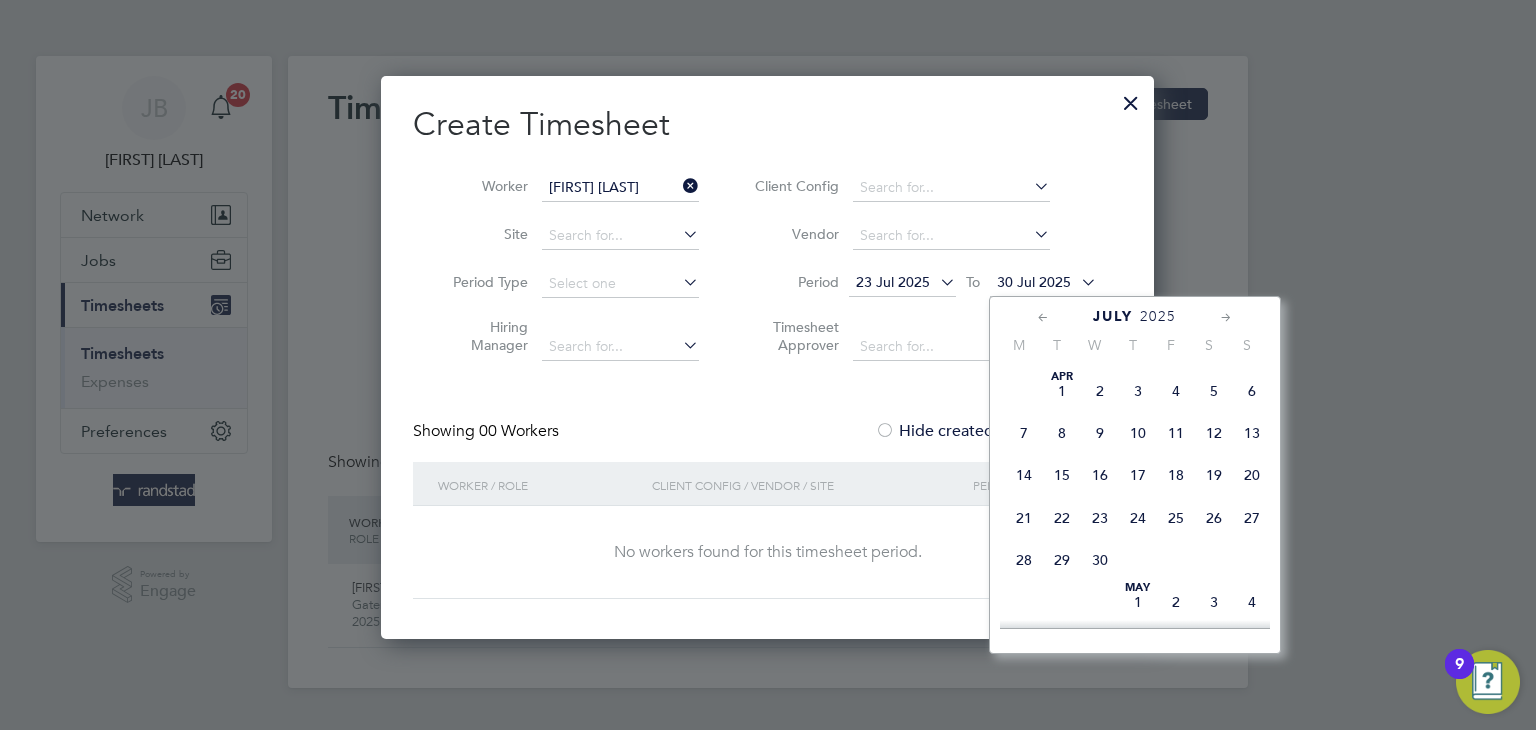 scroll, scrollTop: 799, scrollLeft: 0, axis: vertical 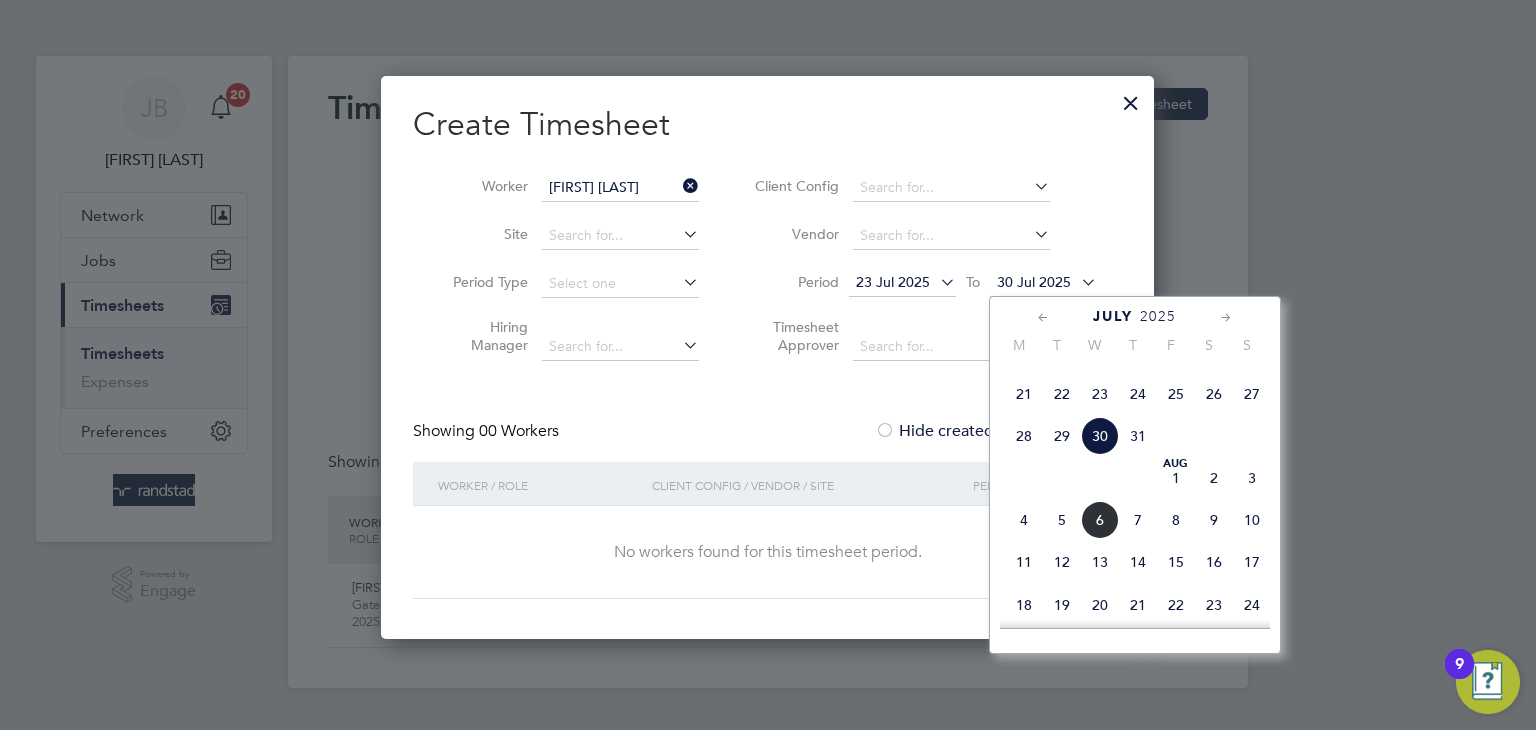 click on "3" 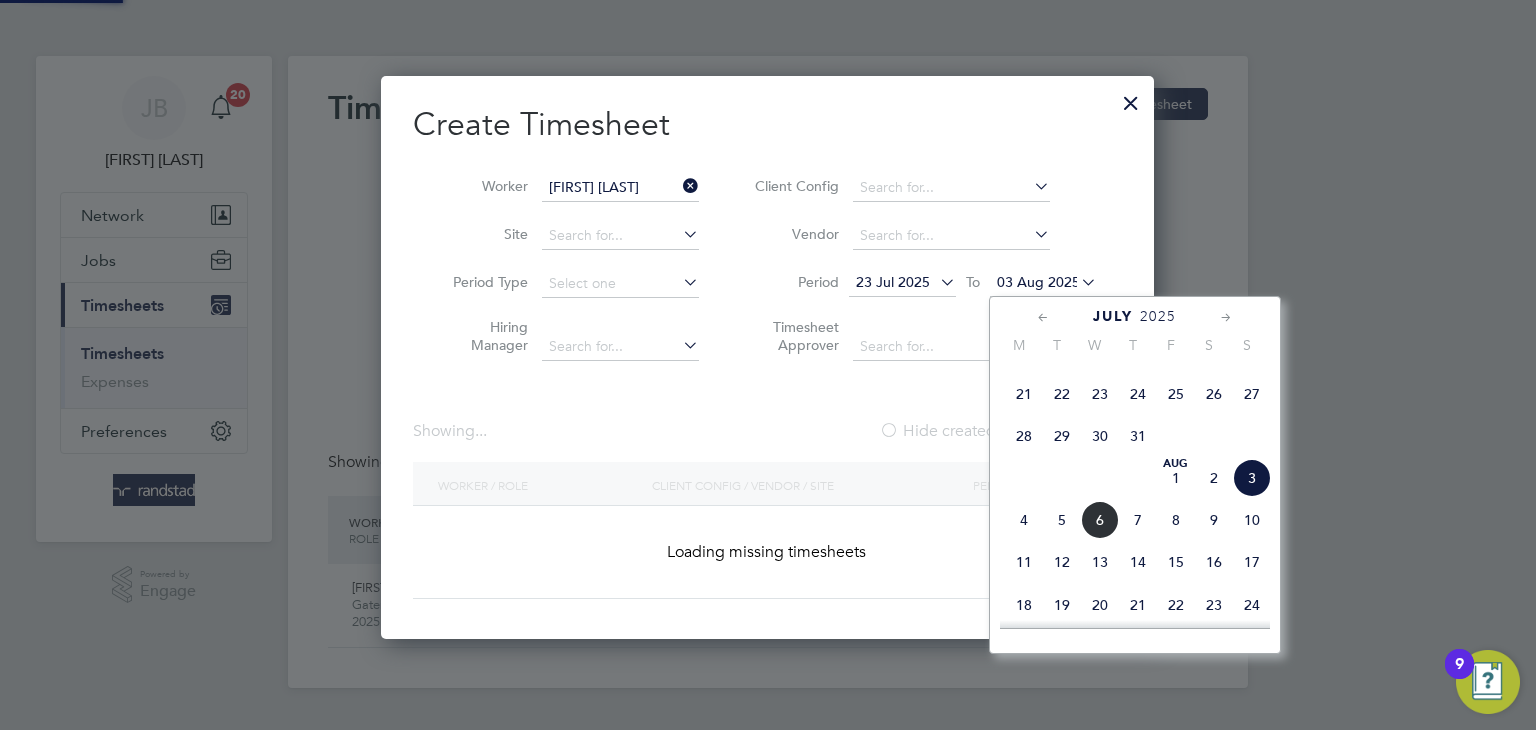 scroll, scrollTop: 10, scrollLeft: 10, axis: both 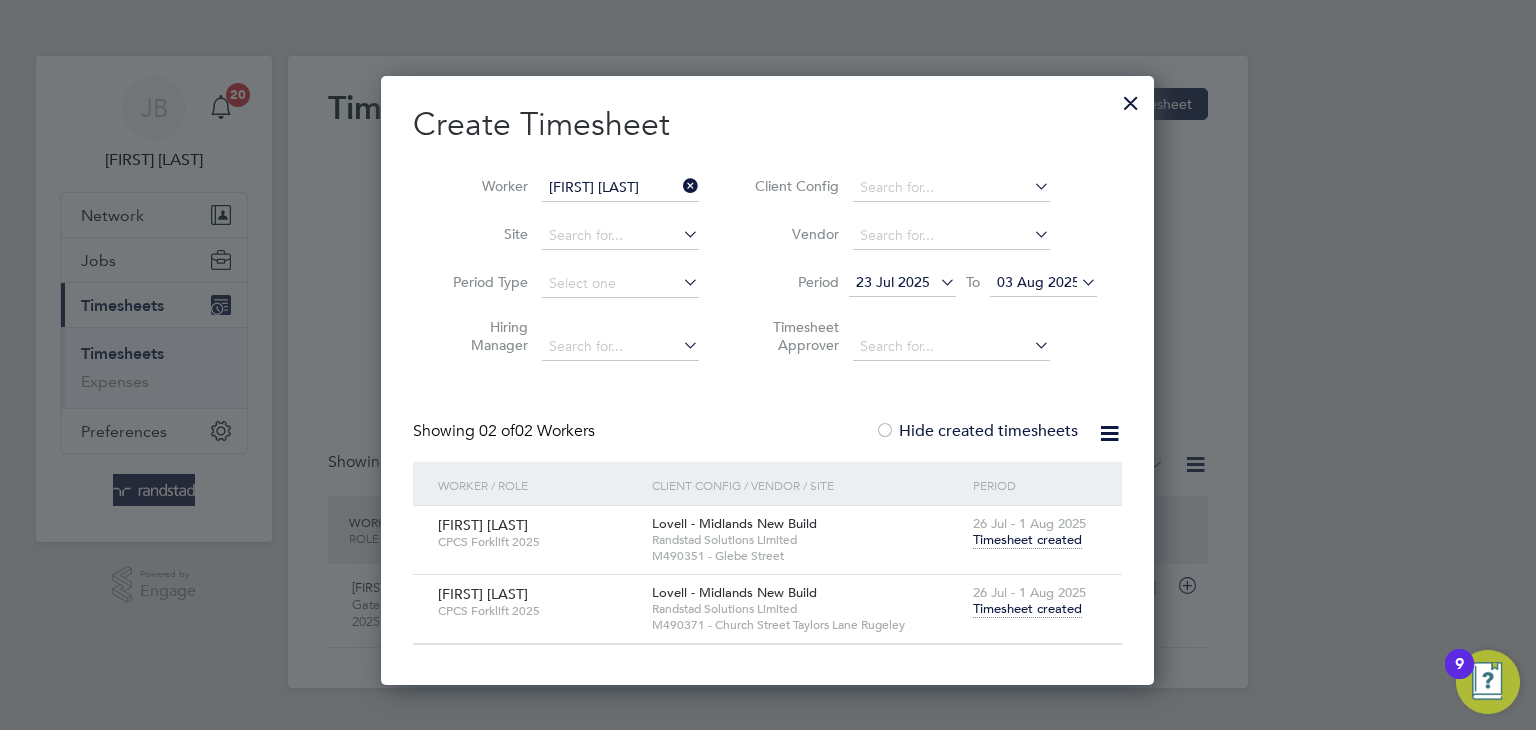 click on "Timesheet created" at bounding box center (1027, 540) 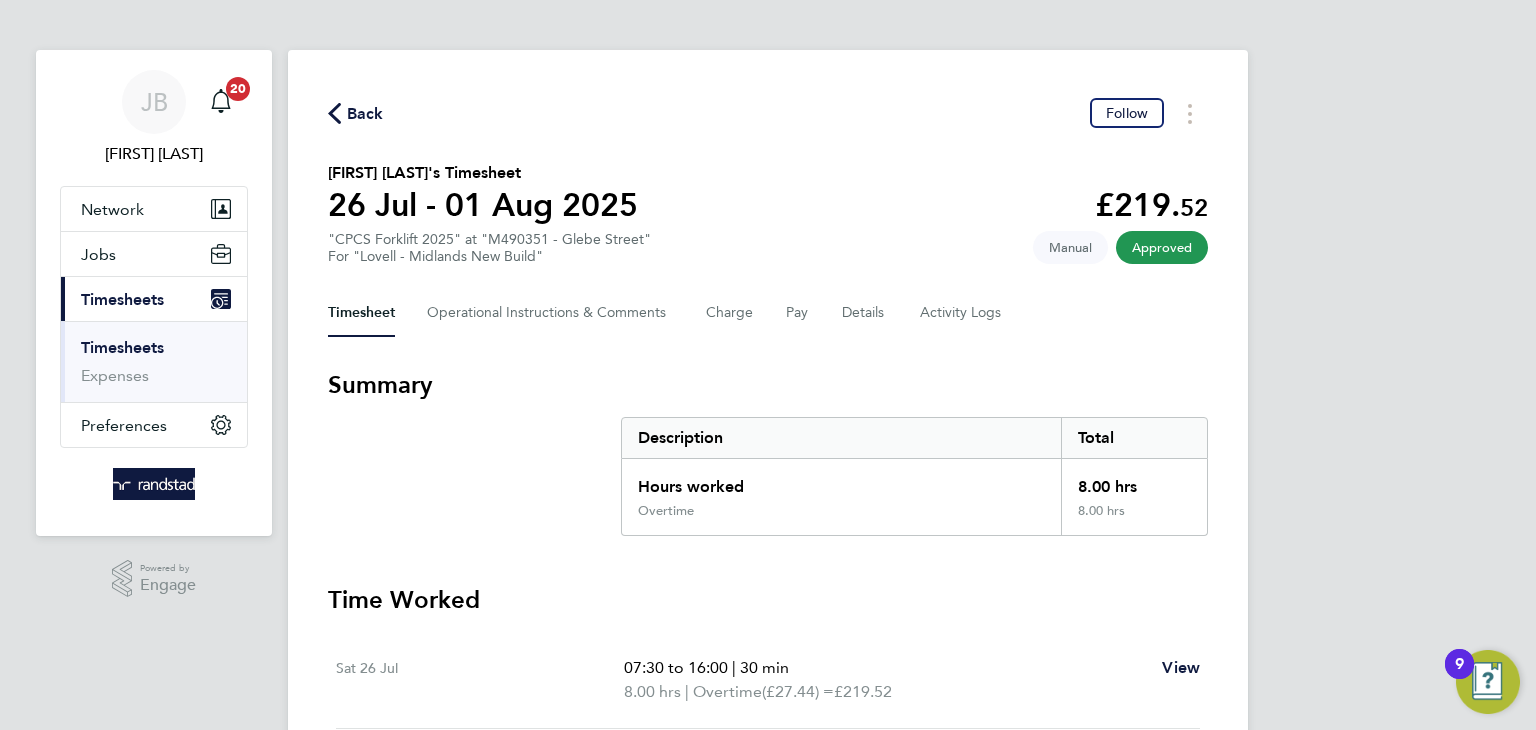 scroll, scrollTop: 0, scrollLeft: 0, axis: both 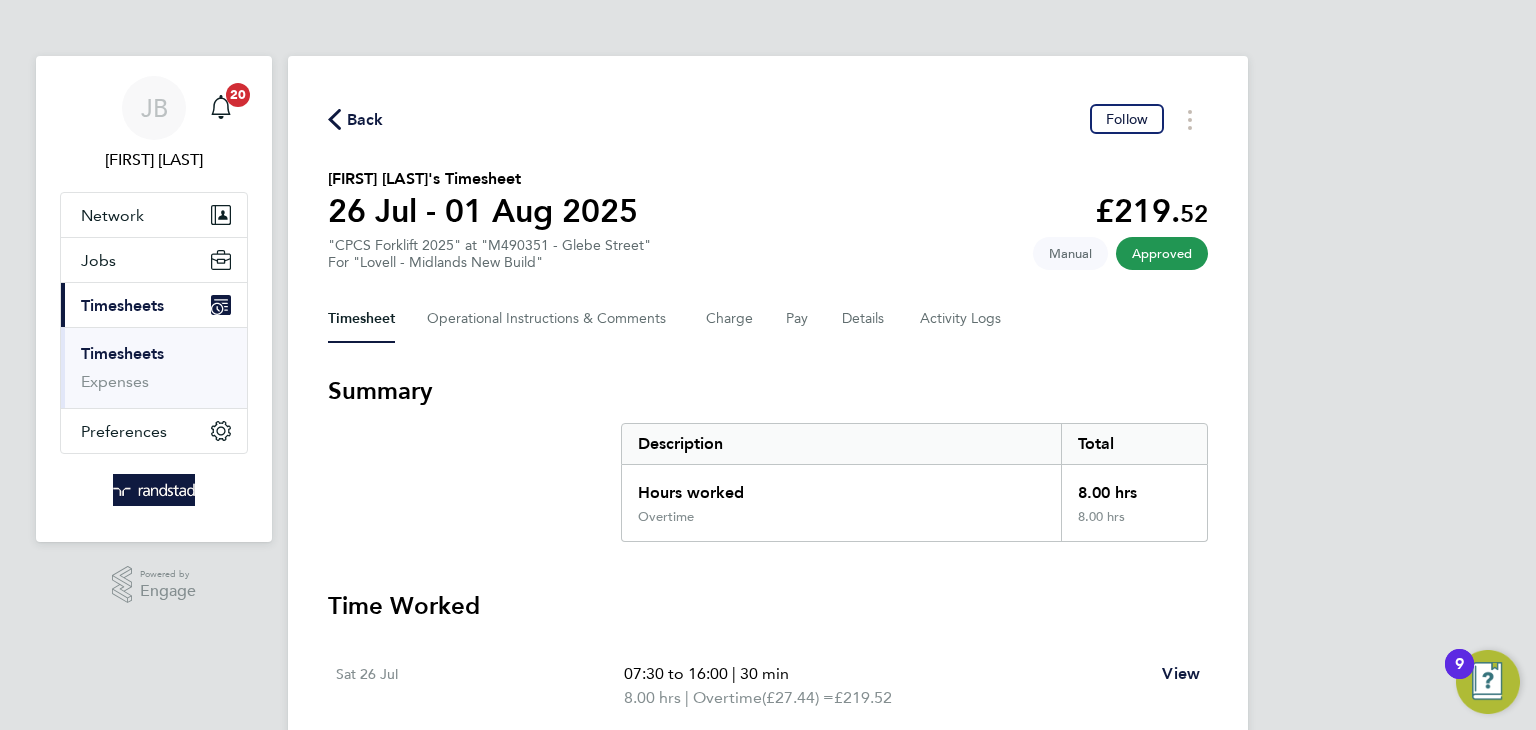 drag, startPoint x: 1119, startPoint y: 345, endPoint x: 293, endPoint y: 112, distance: 858.23364 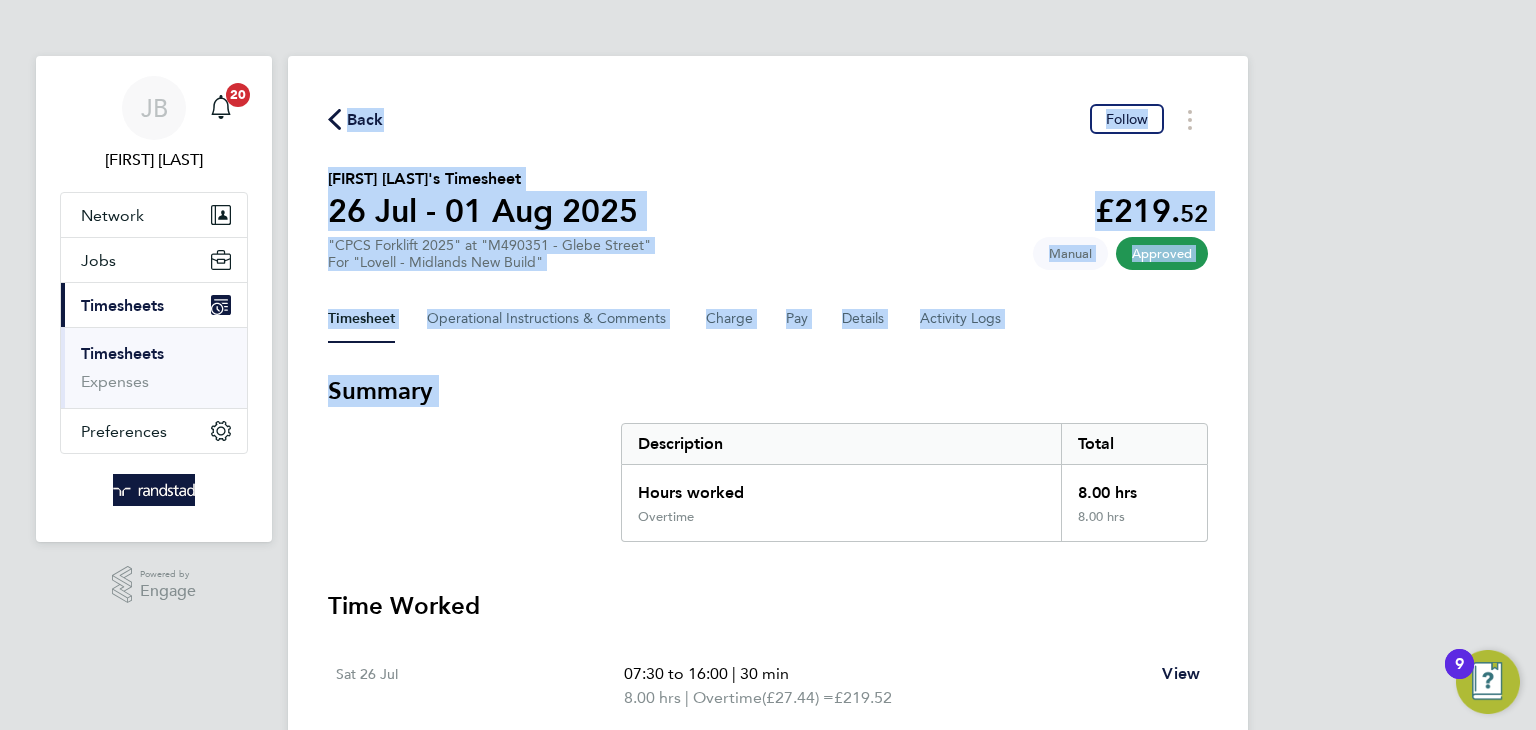 drag, startPoint x: 294, startPoint y: 111, endPoint x: 759, endPoint y: 386, distance: 540.23145 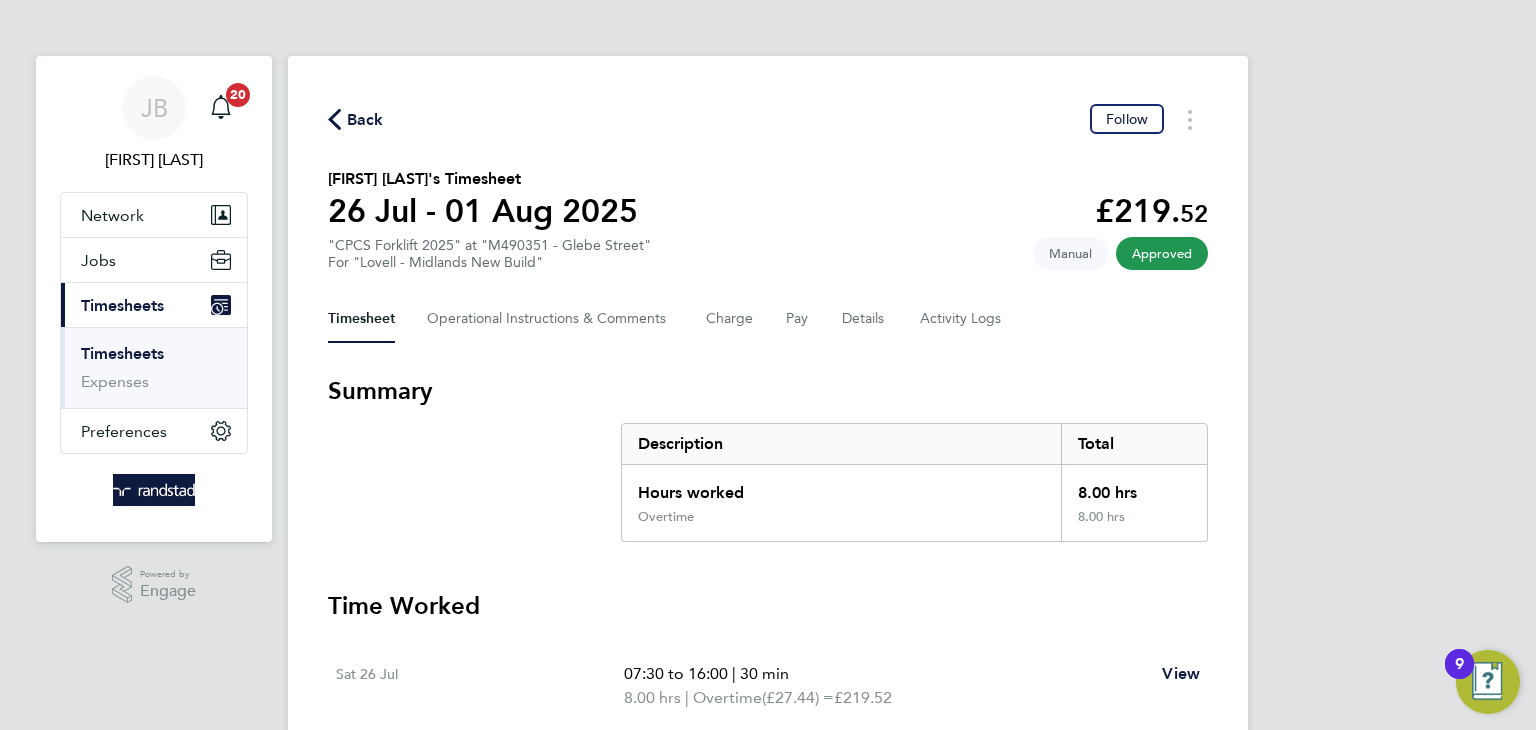 click on "Summary   Description   Total   Hours worked   8.00 hrs   Overtime   8.00 hrs   Time Worked   Sat 26 Jul   07:30 to 16:00   |   30 min   8.00 hrs   |   Overtime   (£27.44) =   £219.52   View" at bounding box center [768, 555] 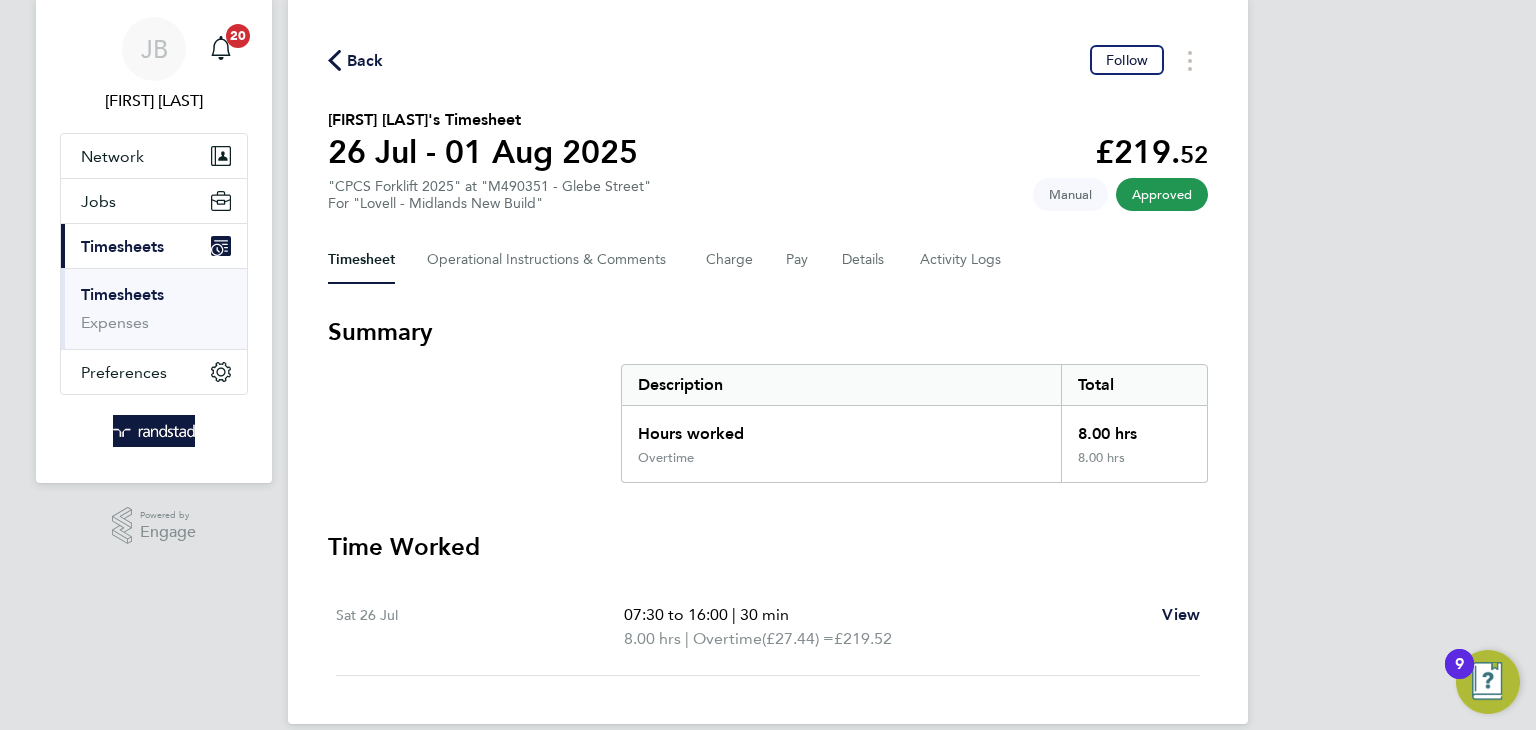 scroll, scrollTop: 83, scrollLeft: 0, axis: vertical 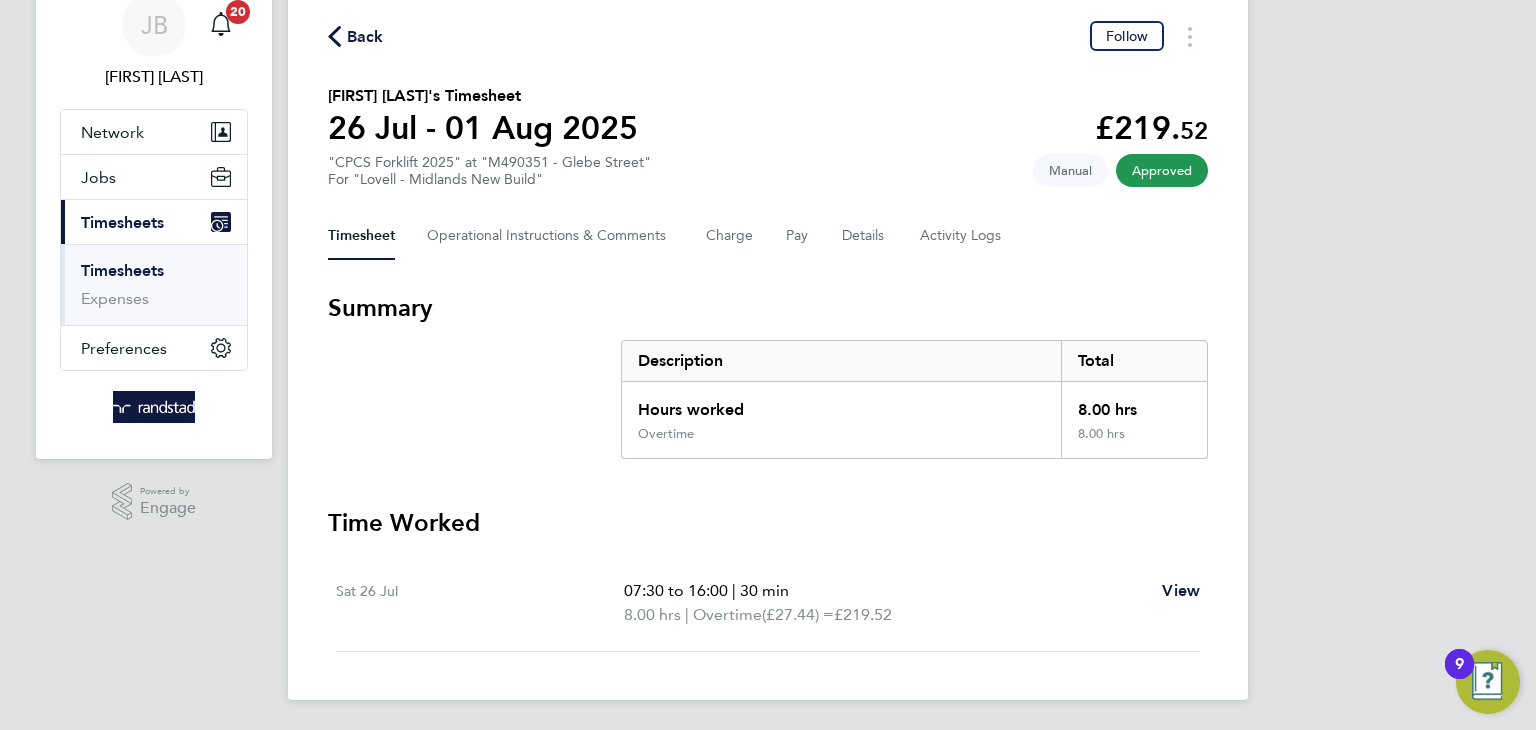 click on "Back  Follow
[FIRST] [LAST]'s Timesheet   26 Jul - 01 Aug 2025   £219. 52  "CPCS Forklift 2025" at "M490351 - Glebe Street"  For "Lovell - Midlands New Build"  Approved   Manual   Timesheet   Operational Instructions & Comments   Charge   Pay   Details   Activity Logs   Summary   Description   Total   Hours worked   8.00 hrs   Overtime   8.00 hrs   Time Worked   Sat 26 Jul   07:30 to 16:00   |   30 min   8.00 hrs   |   Overtime   (£27.44) =   £219.52   View" 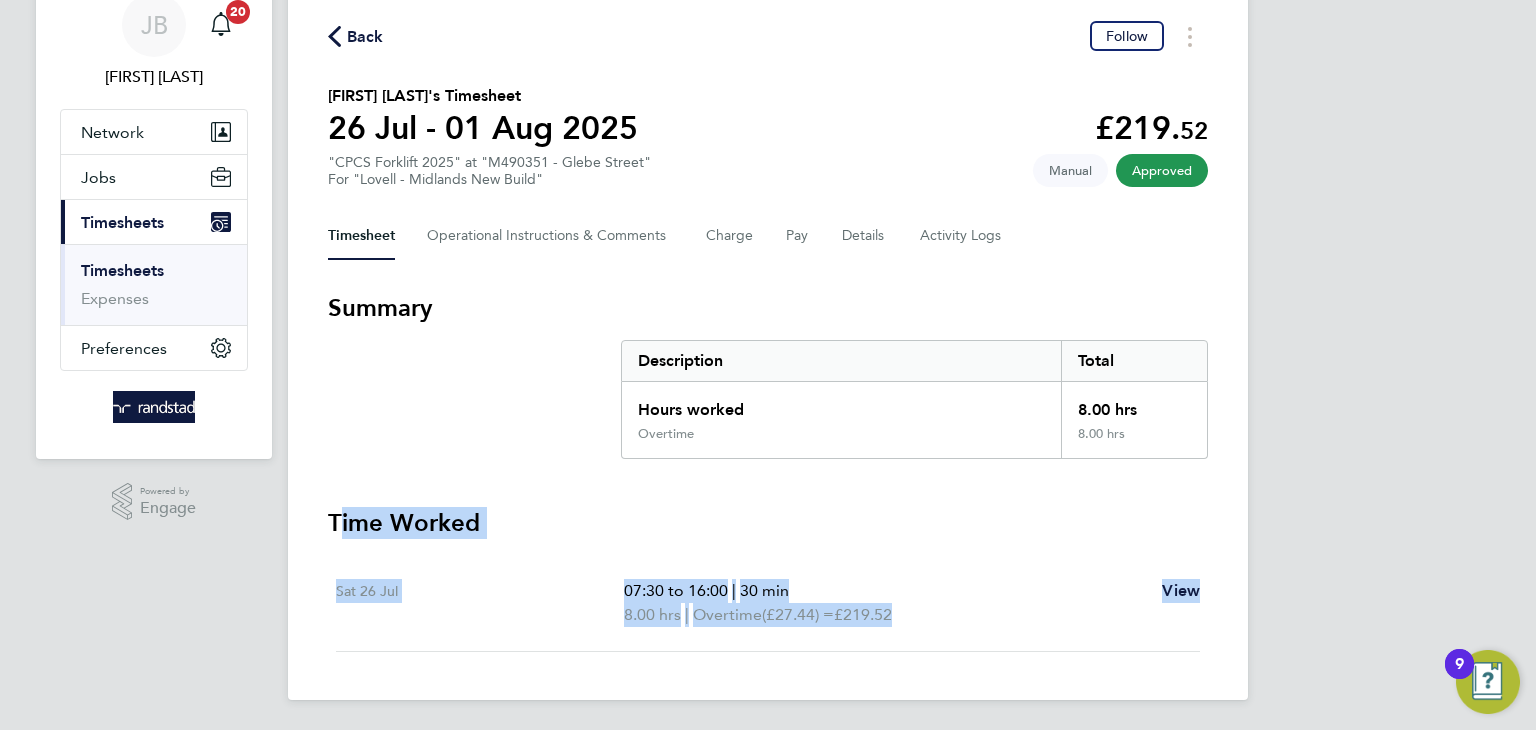 drag, startPoint x: 306, startPoint y: 505, endPoint x: 1255, endPoint y: 655, distance: 960.78143 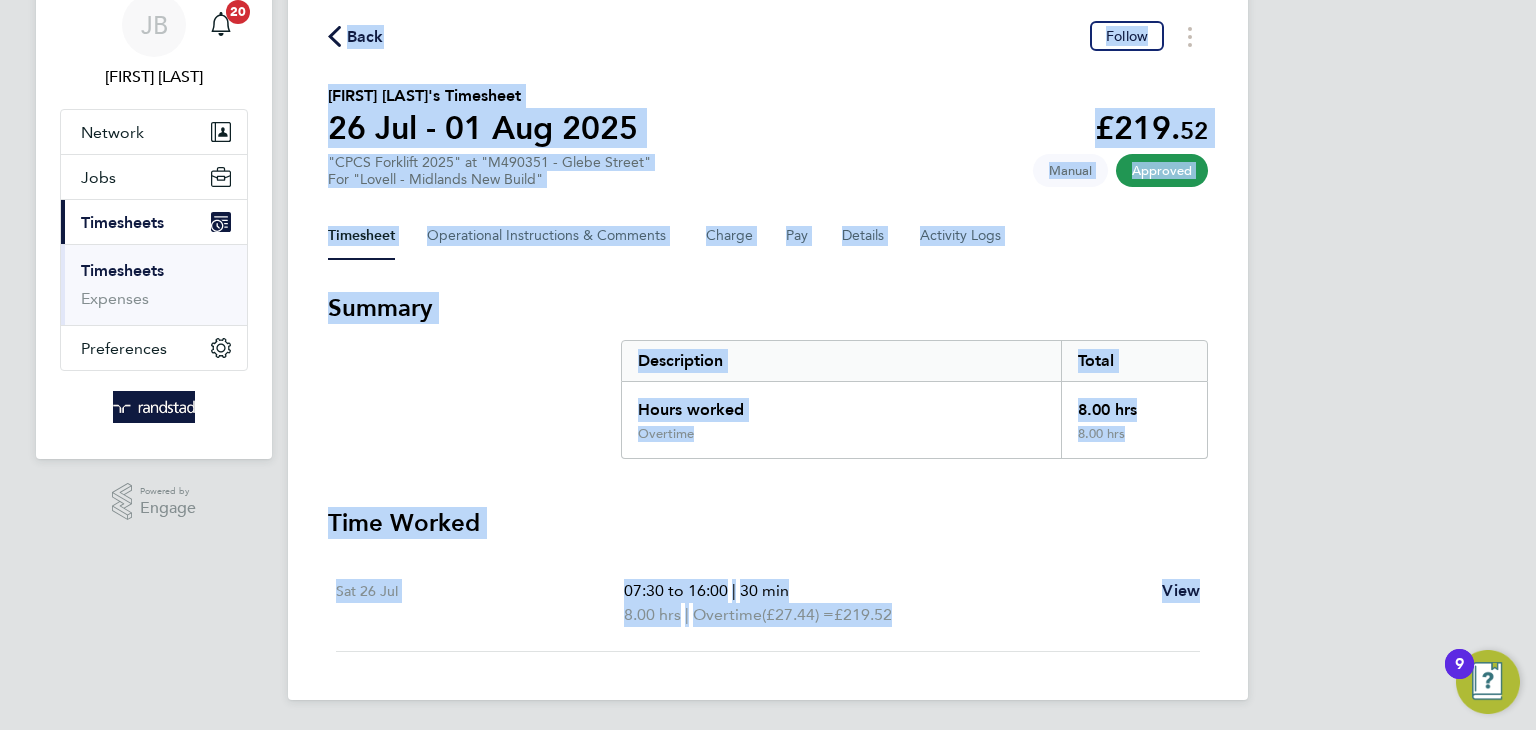 scroll, scrollTop: 62, scrollLeft: 0, axis: vertical 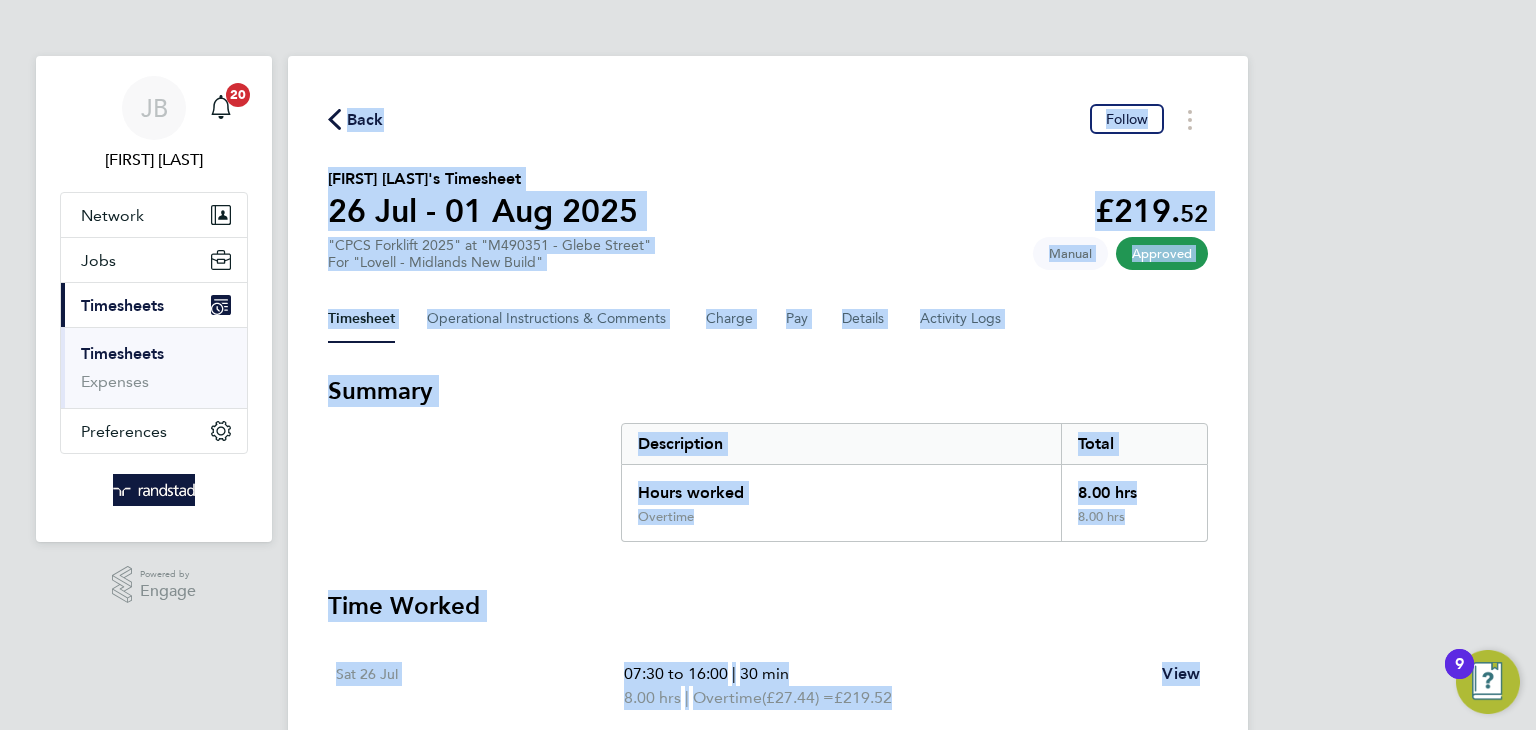 drag, startPoint x: 1255, startPoint y: 655, endPoint x: 313, endPoint y: 52, distance: 1118.469 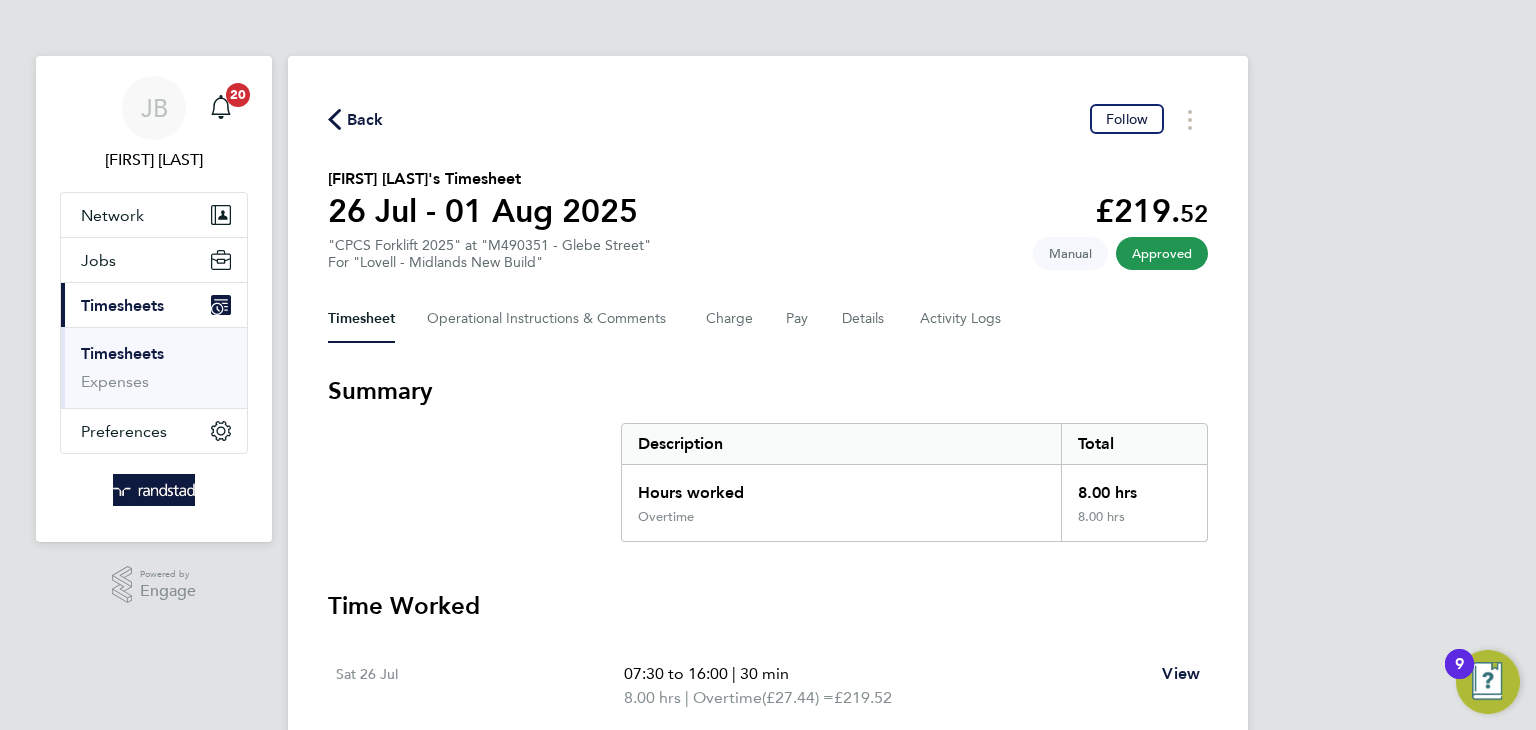 click on "Back  Follow
[FIRST] [LAST]'s Timesheet   26 Jul - 01 Aug 2025   £219. 52  "CPCS Forklift 2025" at "M490351 - Glebe Street"  For "Lovell - Midlands New Build"  Approved   Manual   Timesheet   Operational Instructions & Comments   Charge   Pay   Details   Activity Logs   Summary   Description   Total   Hours worked   8.00 hrs   Overtime   8.00 hrs   Time Worked   Sat 26 Jul   07:30 to 16:00   |   30 min   8.00 hrs   |   Overtime   (£27.44) =   £219.52   View" 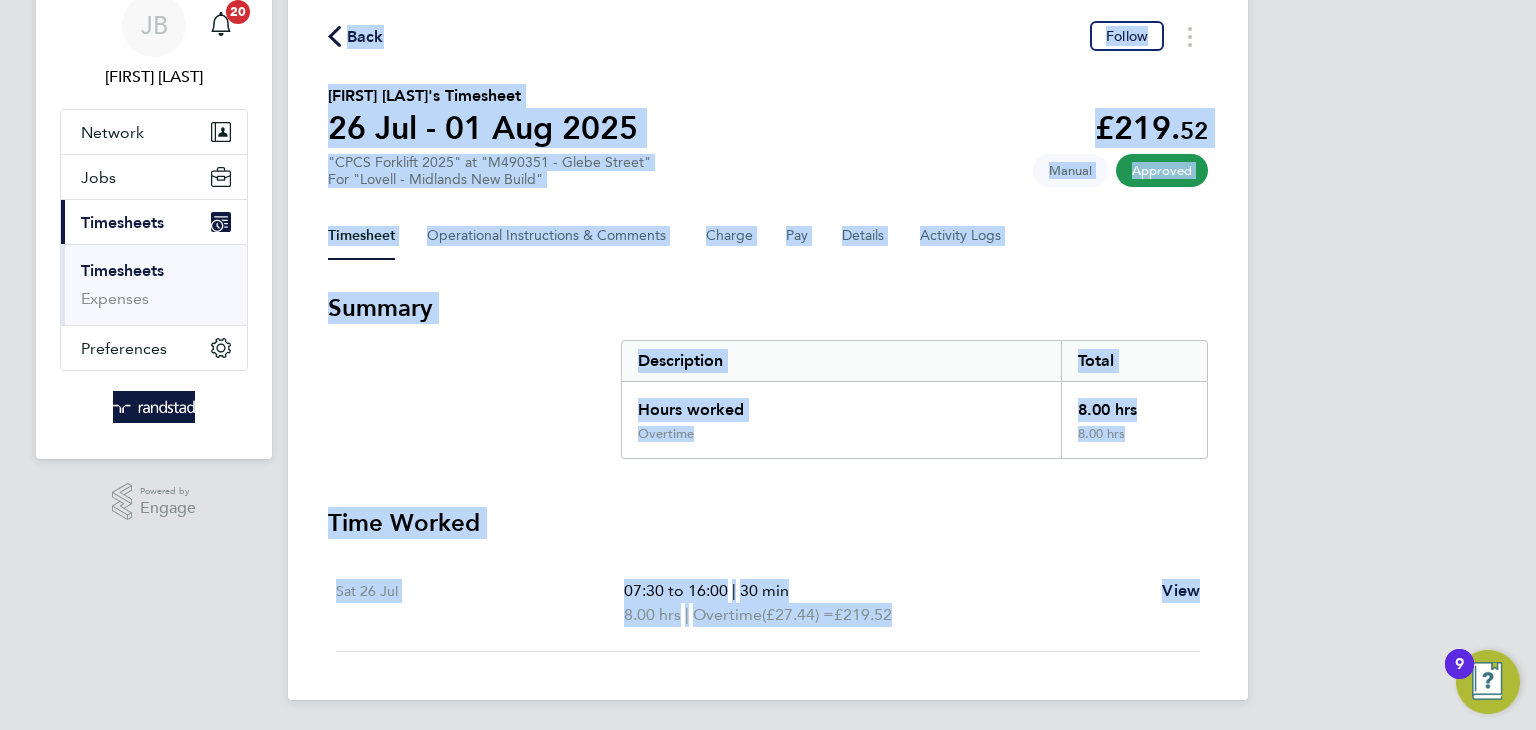 drag, startPoint x: 313, startPoint y: 52, endPoint x: 1231, endPoint y: 649, distance: 1095.0493 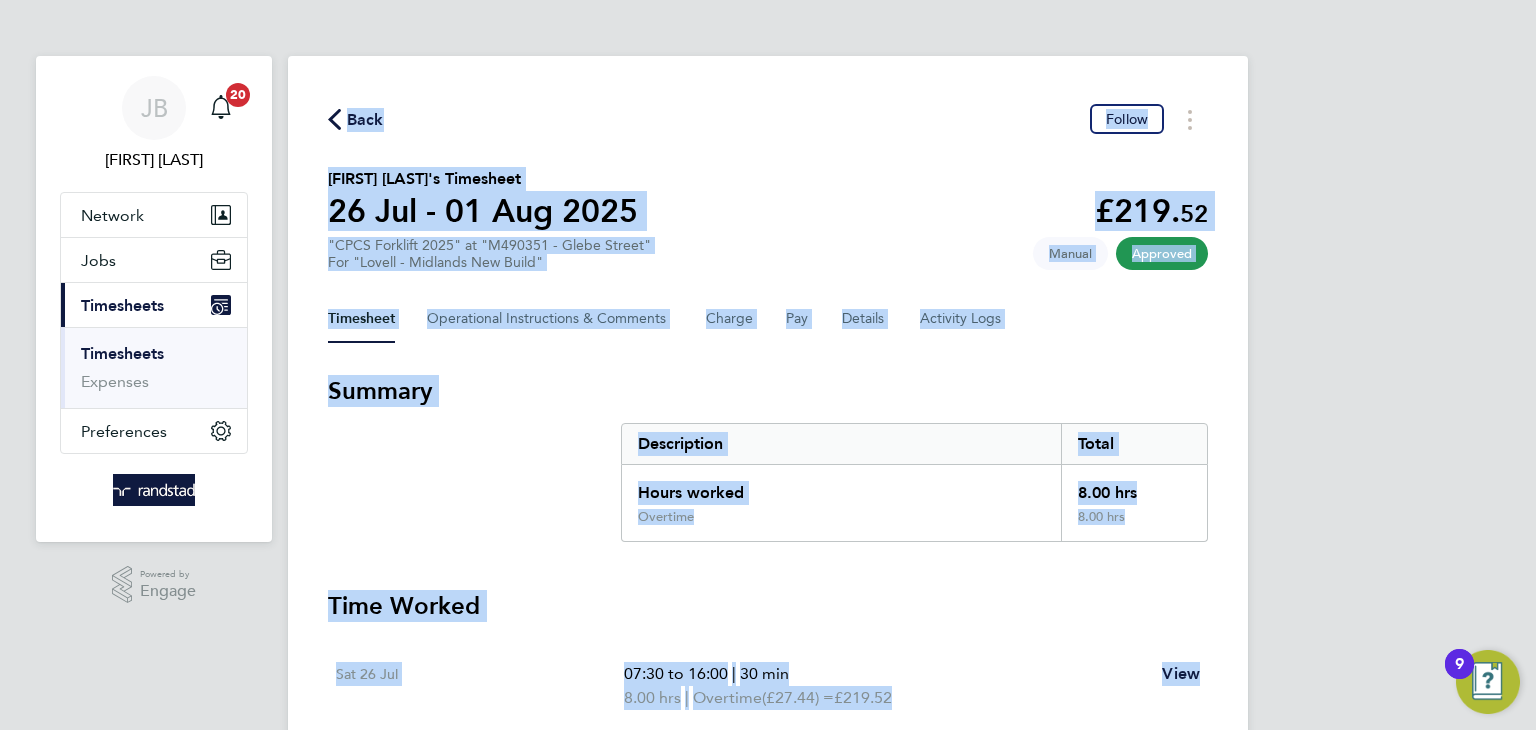 drag, startPoint x: 1223, startPoint y: 681, endPoint x: 300, endPoint y: 104, distance: 1088.5118 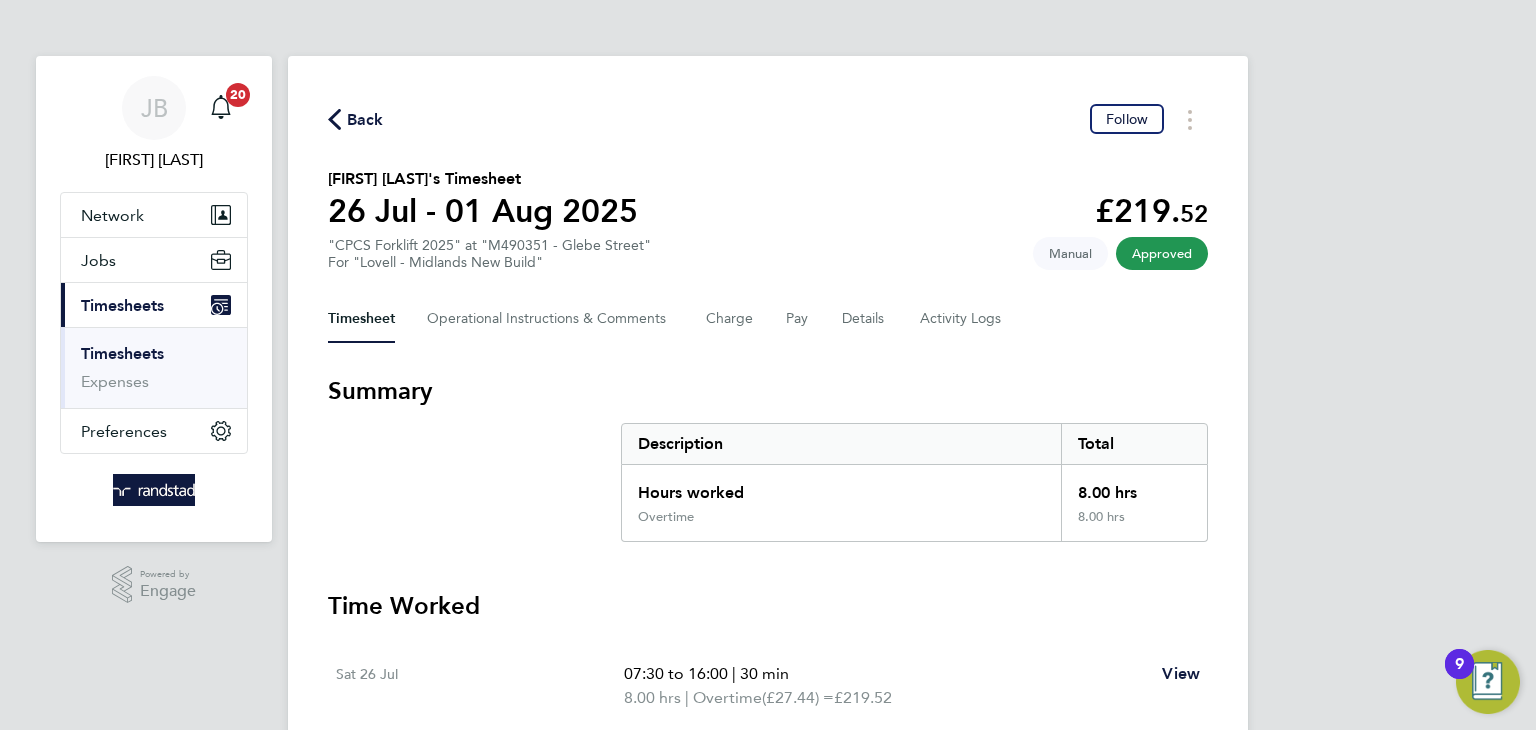 click on "Back  Follow
[FIRST] [LAST]'s Timesheet   26 Jul - 01 Aug 2025   £219. 52  "CPCS Forklift 2025" at "M490351 - Glebe Street"  For "Lovell - Midlands New Build"  Approved   Manual   Timesheet   Operational Instructions & Comments   Charge   Pay   Details   Activity Logs   Summary   Description   Total   Hours worked   8.00 hrs   Overtime   8.00 hrs   Time Worked   Sat 26 Jul   07:30 to 16:00   |   30 min   8.00 hrs   |   Overtime   (£27.44) =   £219.52   View" 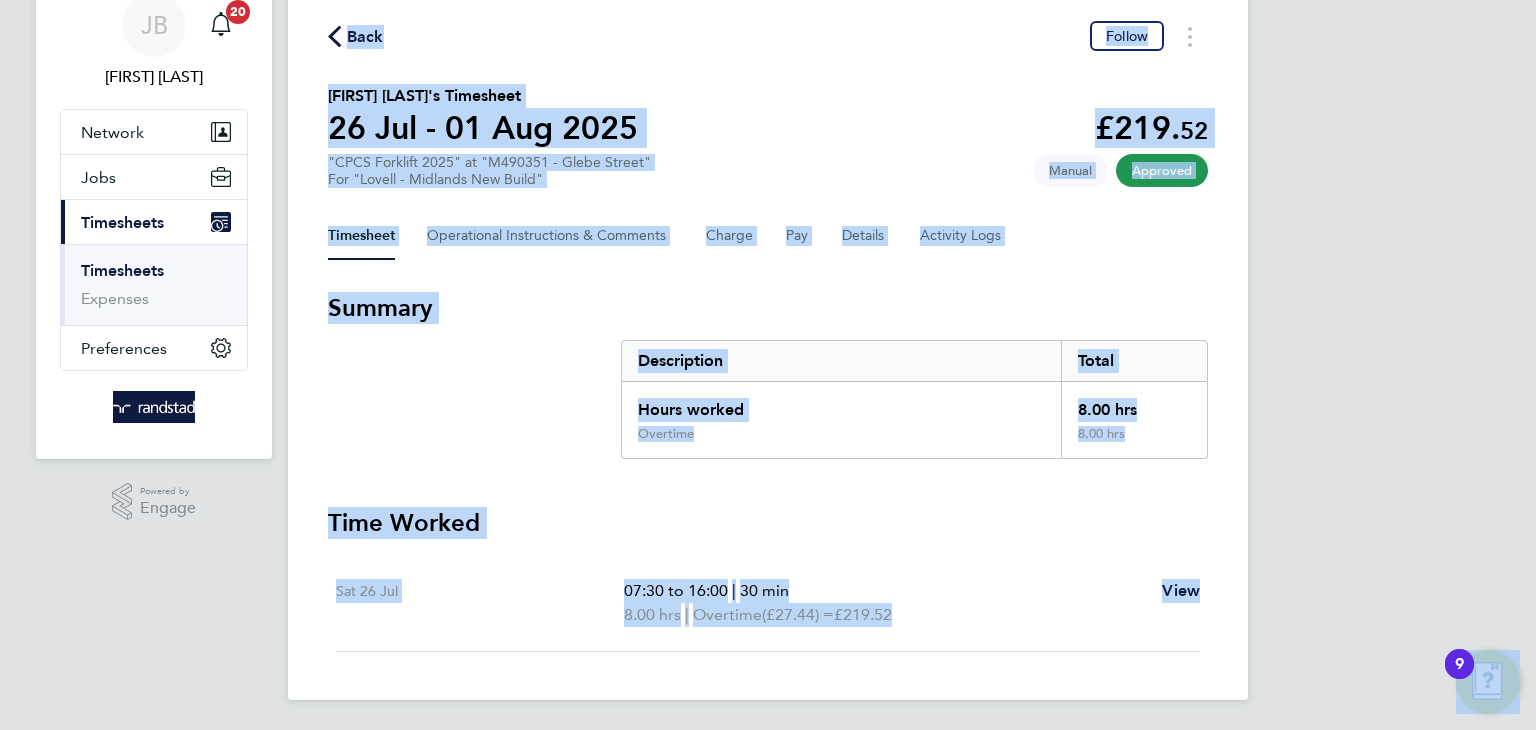 drag, startPoint x: 307, startPoint y: 95, endPoint x: 1359, endPoint y: 698, distance: 1212.5647 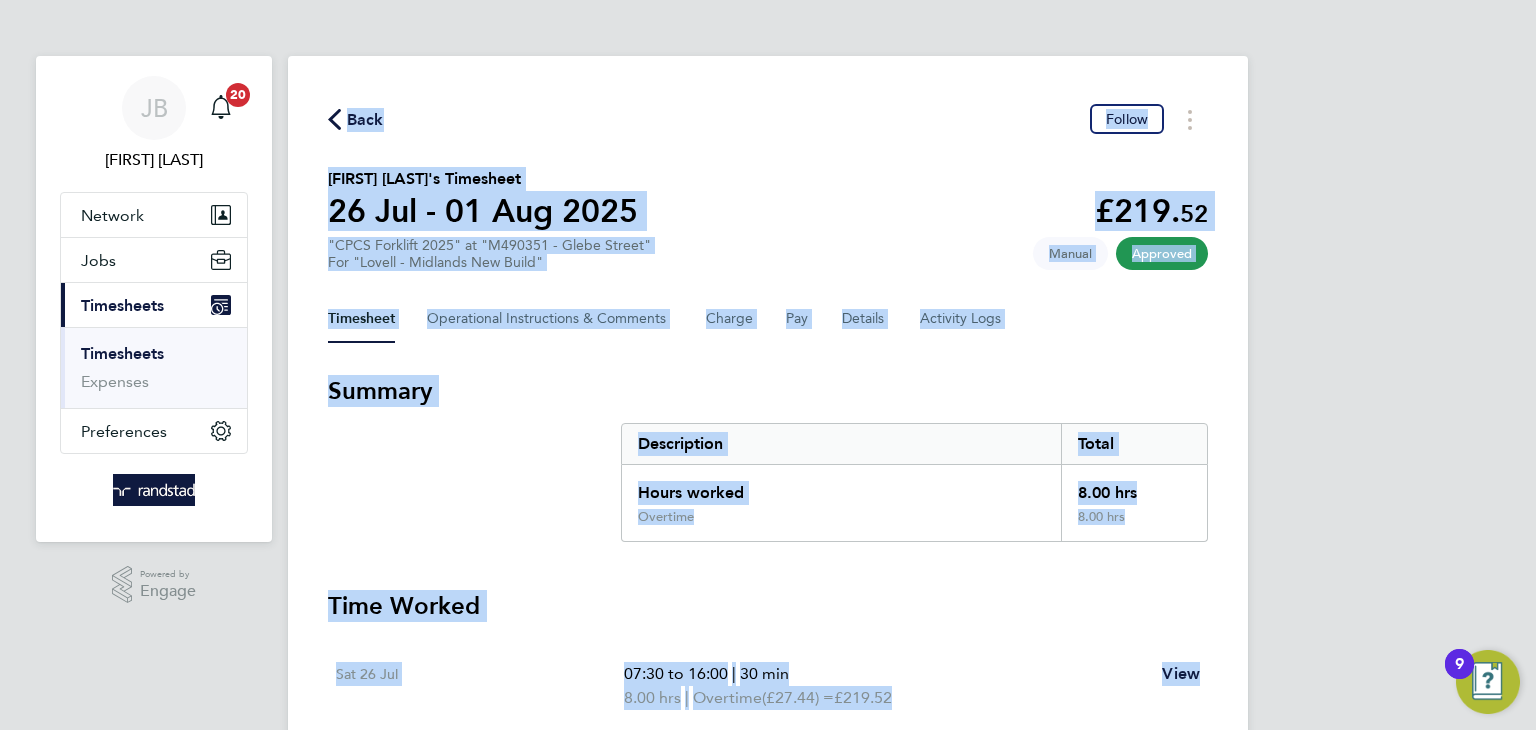 drag, startPoint x: 1242, startPoint y: 663, endPoint x: 292, endPoint y: 74, distance: 1117.775 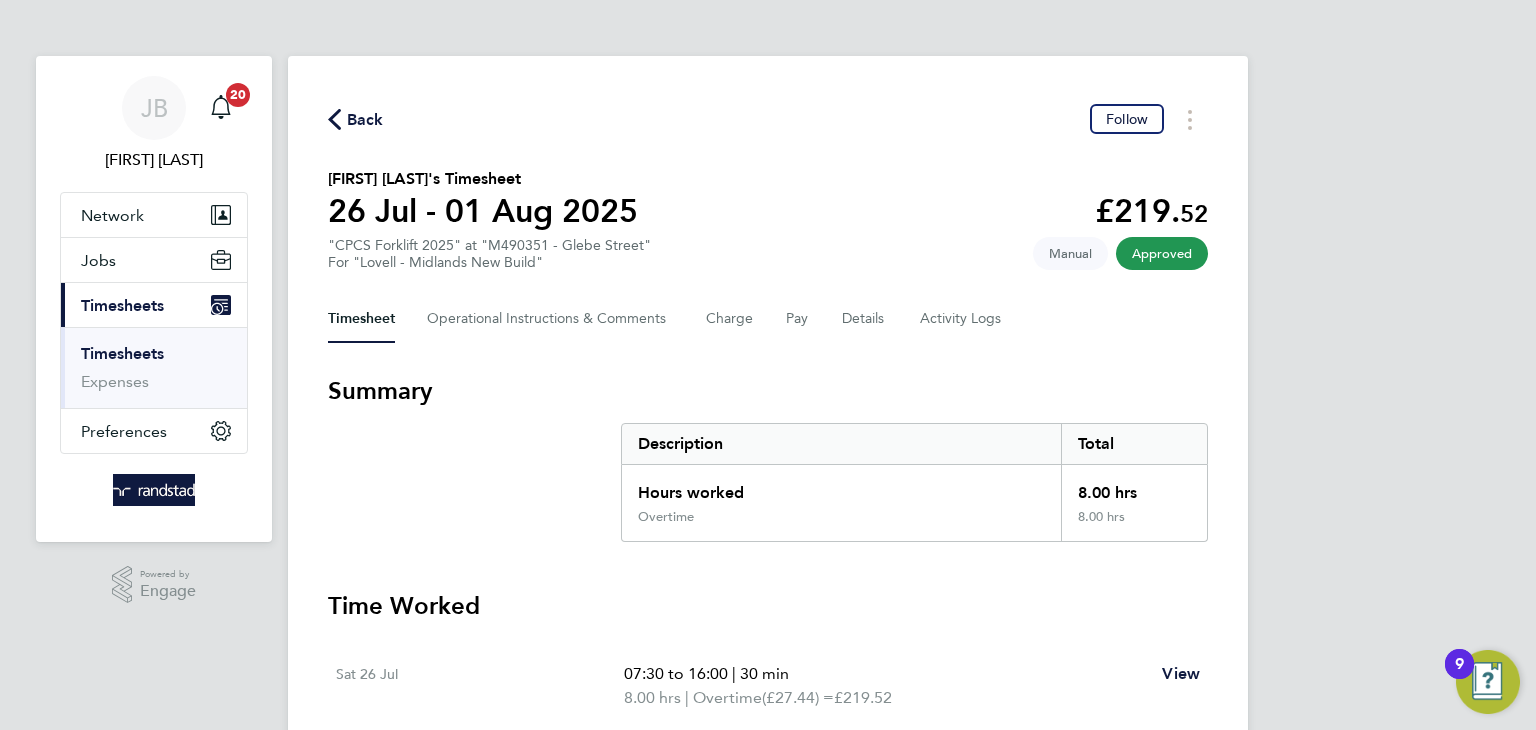 click on "Back  Follow
[FIRST] [LAST]'s Timesheet   26 Jul - 01 Aug 2025   £219. 52  "CPCS Forklift 2025" at "M490351 - Glebe Street"  For "Lovell - Midlands New Build"  Approved   Manual   Timesheet   Operational Instructions & Comments   Charge   Pay   Details   Activity Logs   Summary   Description   Total   Hours worked   8.00 hrs   Overtime   8.00 hrs   Time Worked   Sat 26 Jul   07:30 to 16:00   |   30 min   8.00 hrs   |   Overtime   (£27.44) =   £219.52   View" 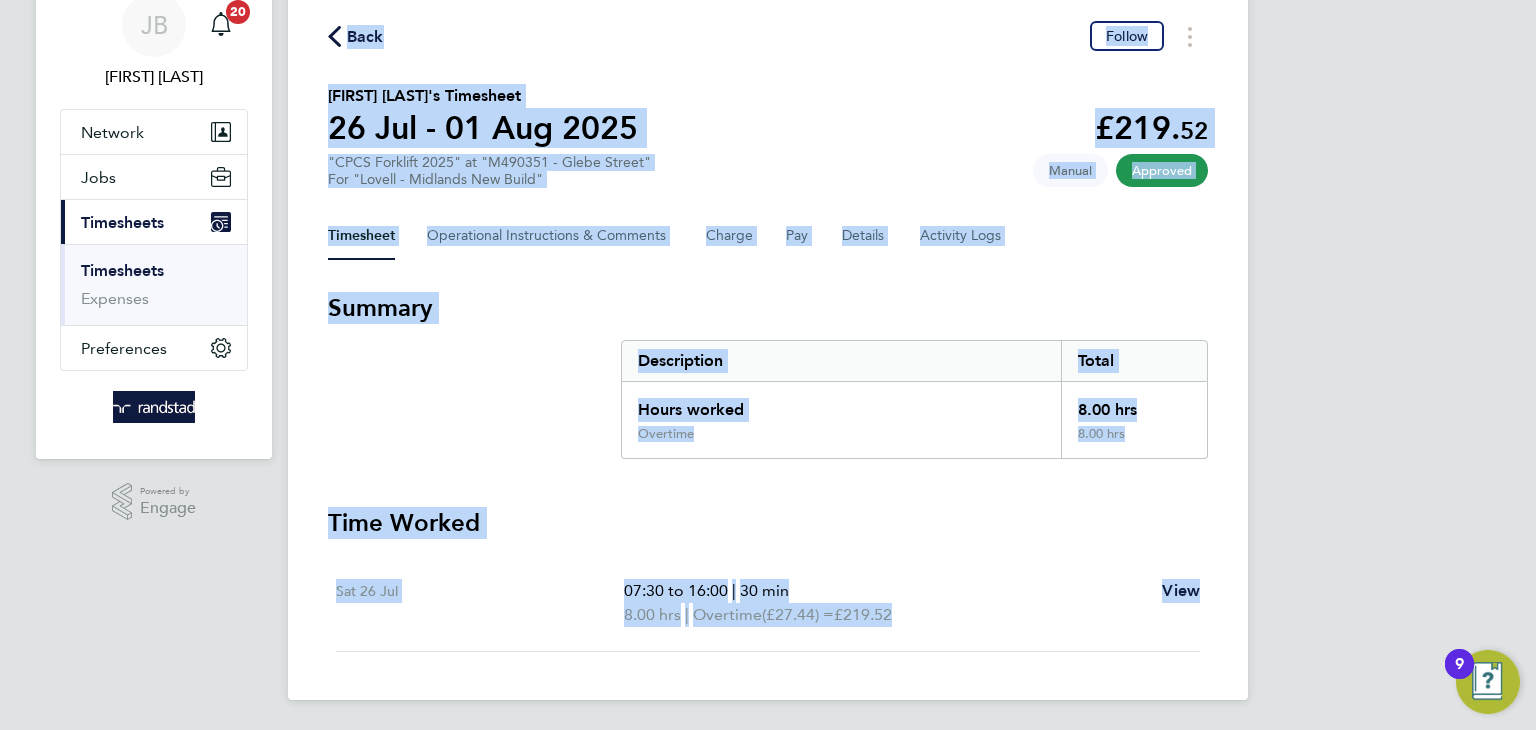 drag, startPoint x: 292, startPoint y: 74, endPoint x: 1227, endPoint y: 651, distance: 1098.7056 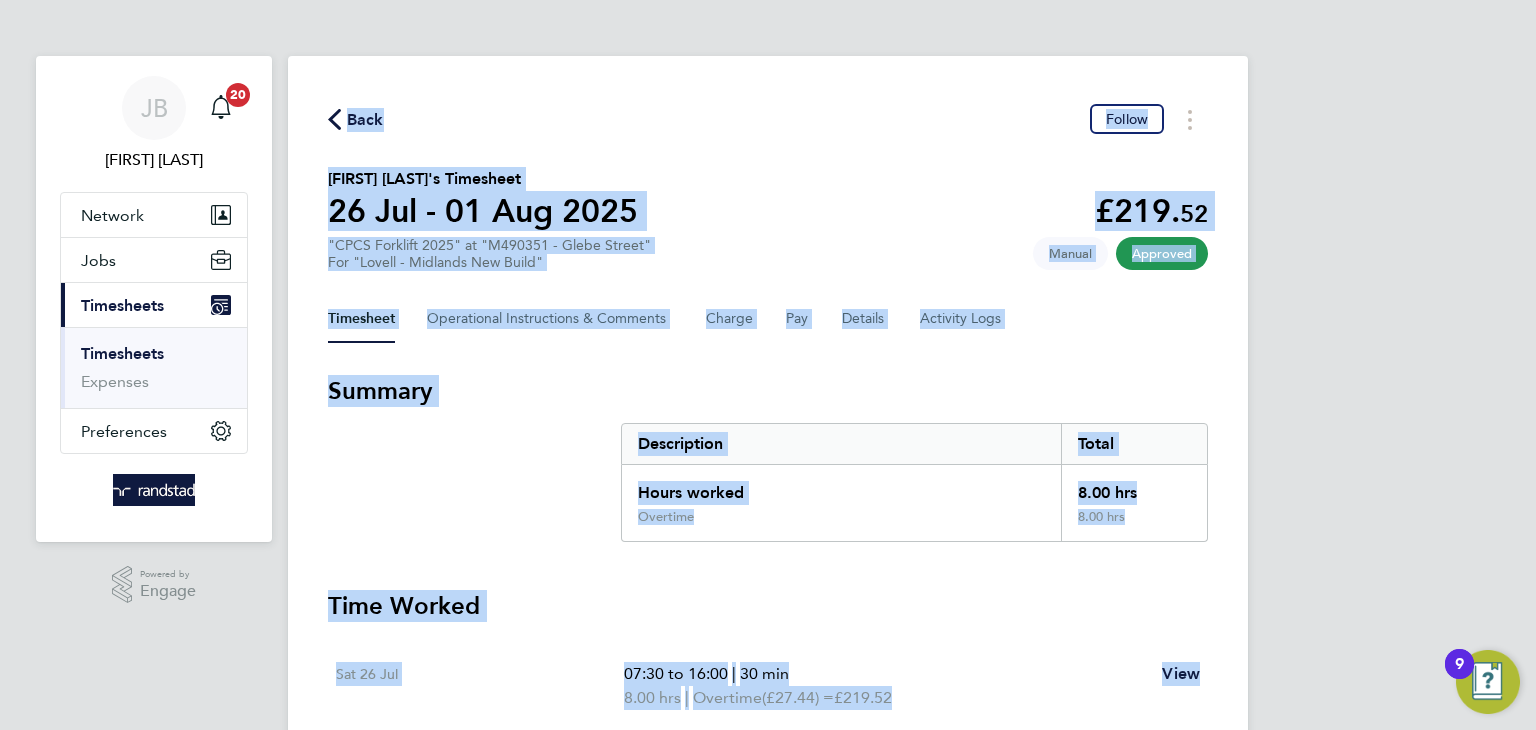 drag, startPoint x: 1227, startPoint y: 651, endPoint x: 339, endPoint y: 38, distance: 1079.0333 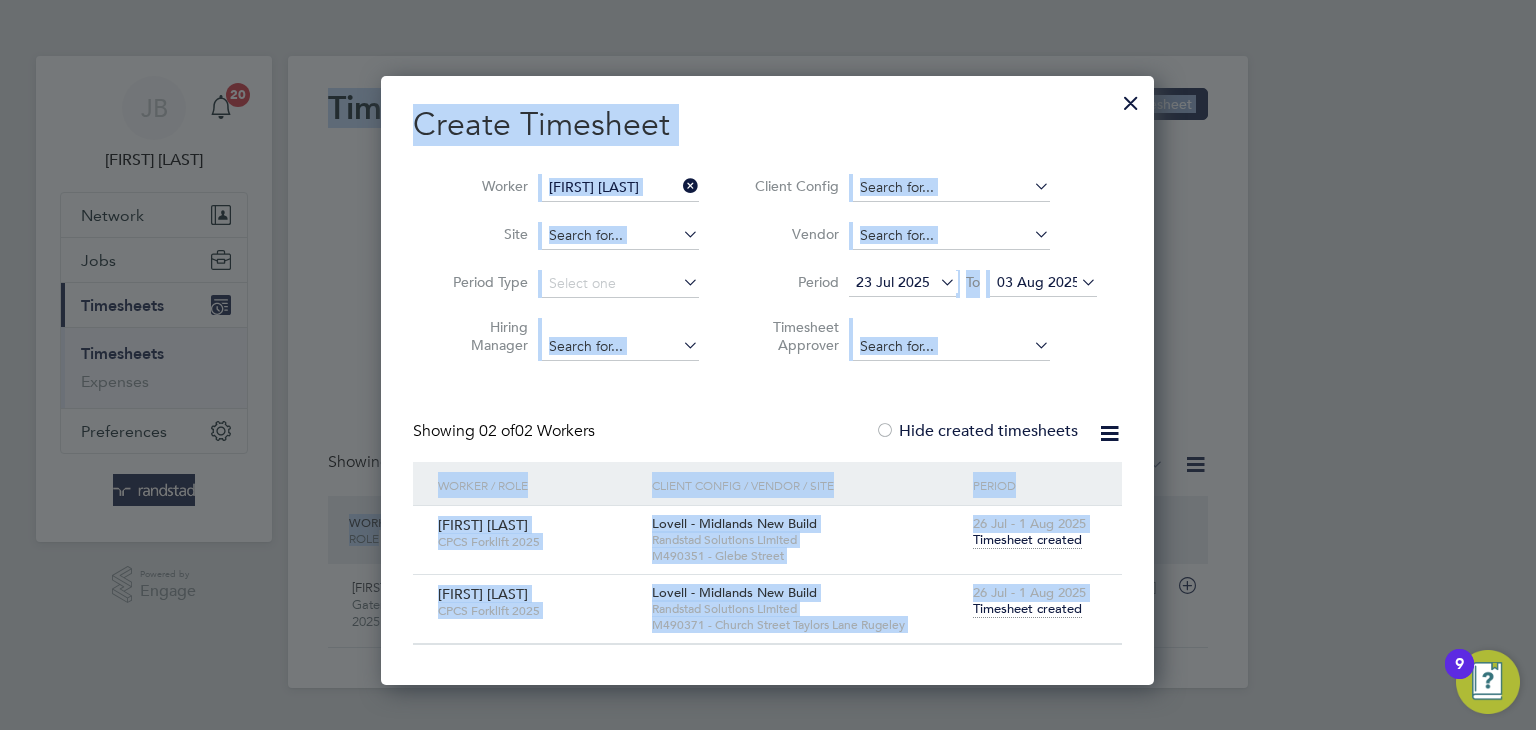 click on "Timesheet created" at bounding box center (1027, 540) 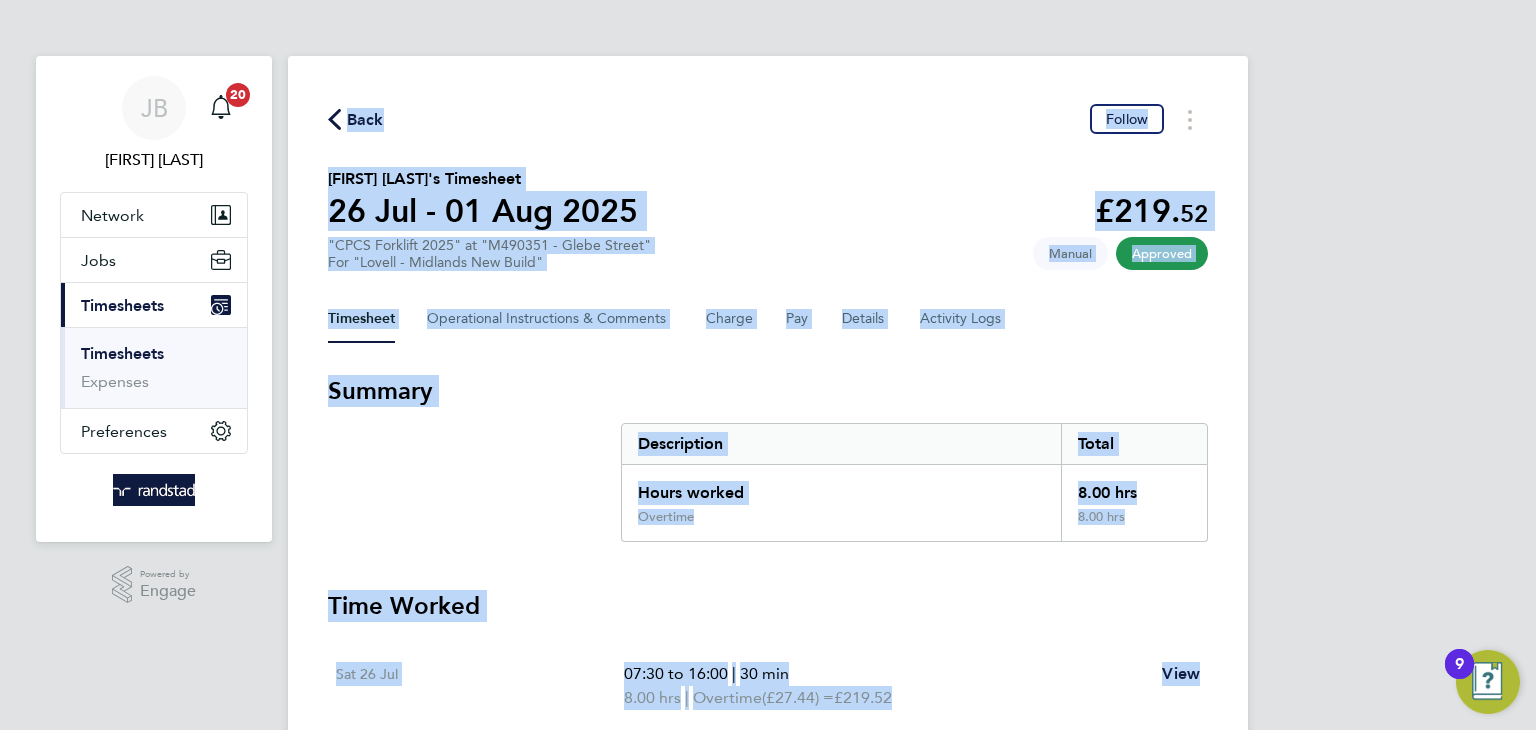 click on "Back" 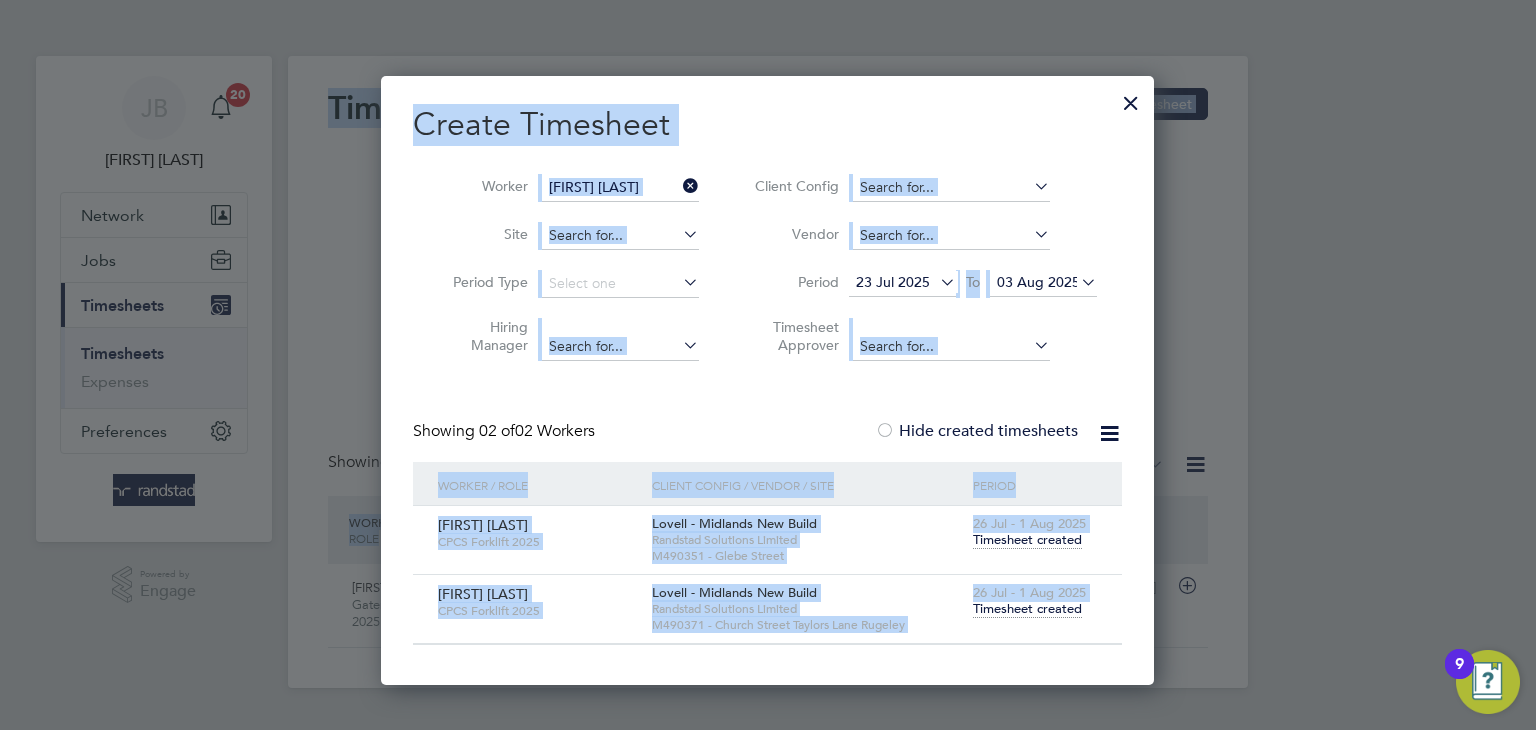 click on "Timesheet created" at bounding box center [1027, 609] 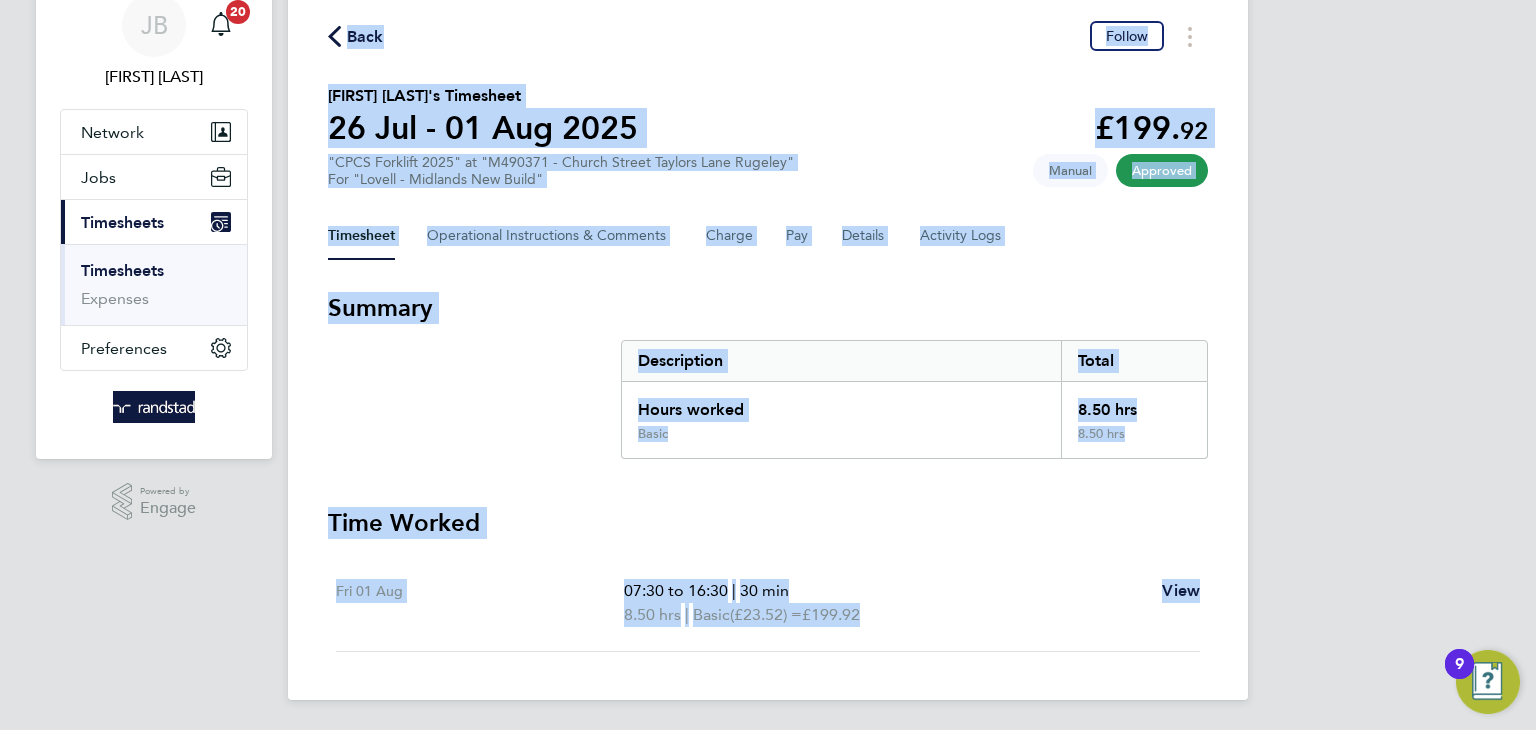 drag, startPoint x: 1229, startPoint y: 641, endPoint x: 328, endPoint y: 98, distance: 1051.9744 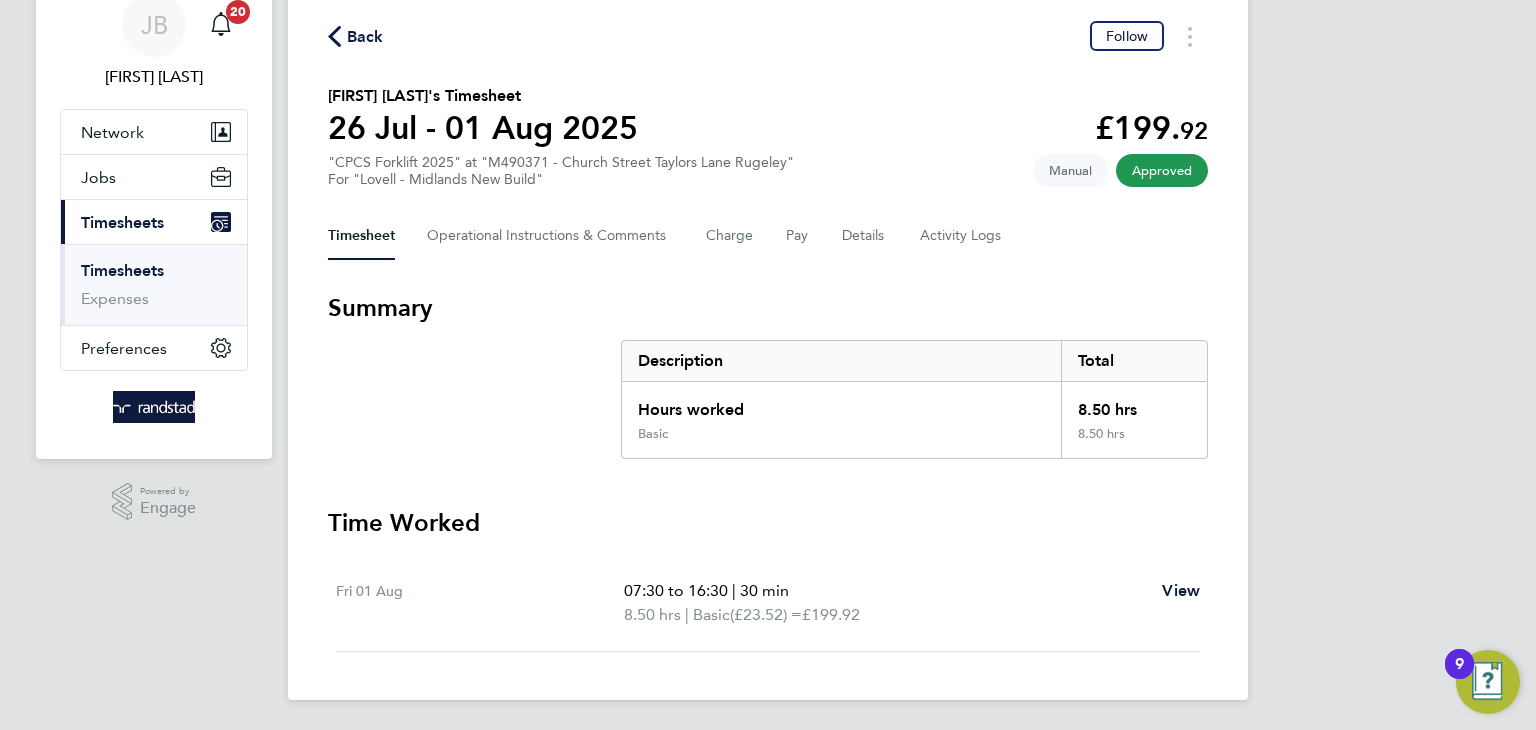 click on "Back  Follow
[FIRST] [LAST]'s Timesheet   26 Jul - 01 Aug 2025   £199. 92  "CPCS Forklift 2025" at "M490371 - Church Street Taylors Lane Rugeley"  For "Lovell - Midlands New Build"  Approved   Manual   Timesheet   Operational Instructions & Comments   Charge   Pay   Details   Activity Logs   Summary   Description   Total   Hours worked   8.50 hrs   Basic   8.50 hrs   Time Worked   Fri 01 Aug   07:30 to 16:30   |   30 min   8.50 hrs   |   Basic   (£23.52) =   £199.92   View" 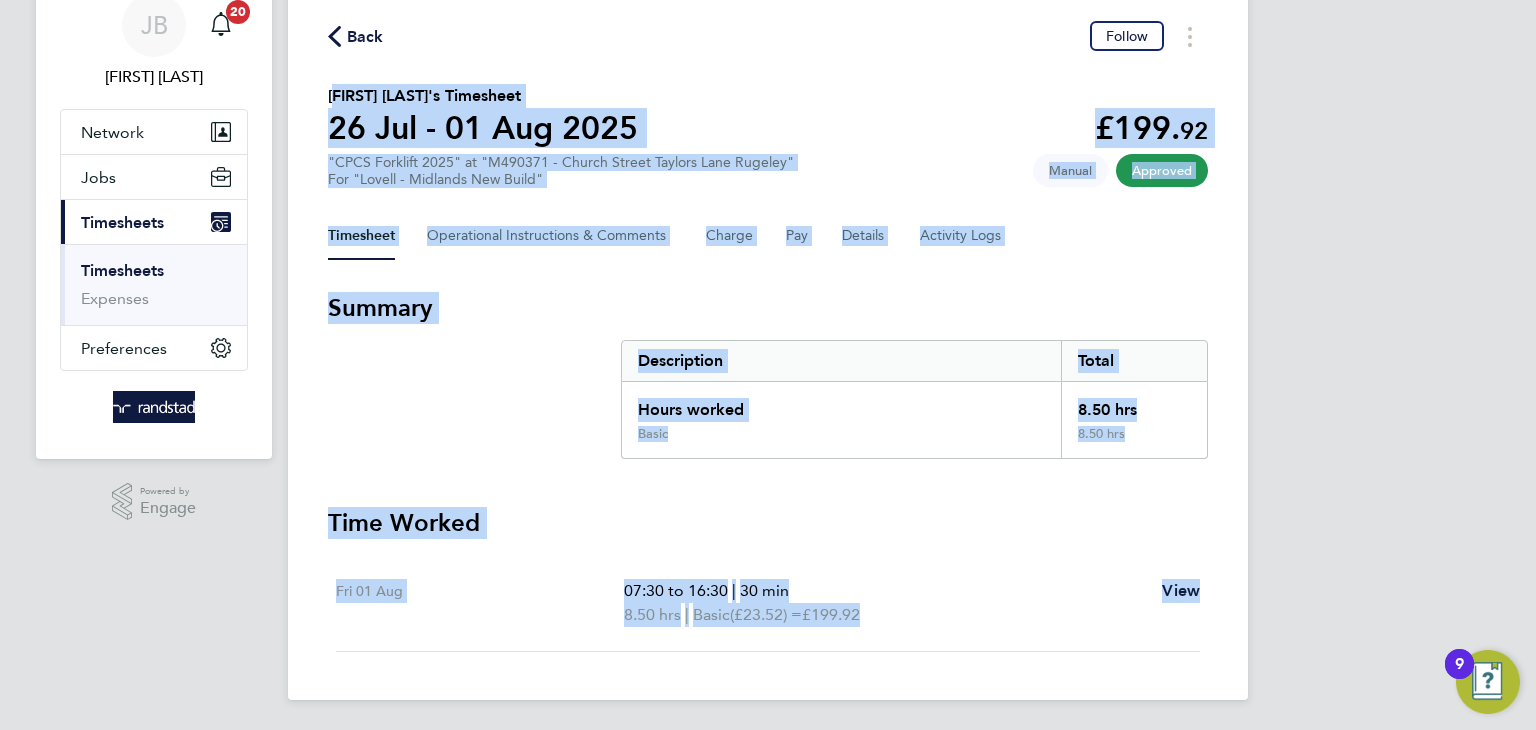 drag, startPoint x: 1219, startPoint y: 639, endPoint x: 357, endPoint y: 56, distance: 1040.6406 